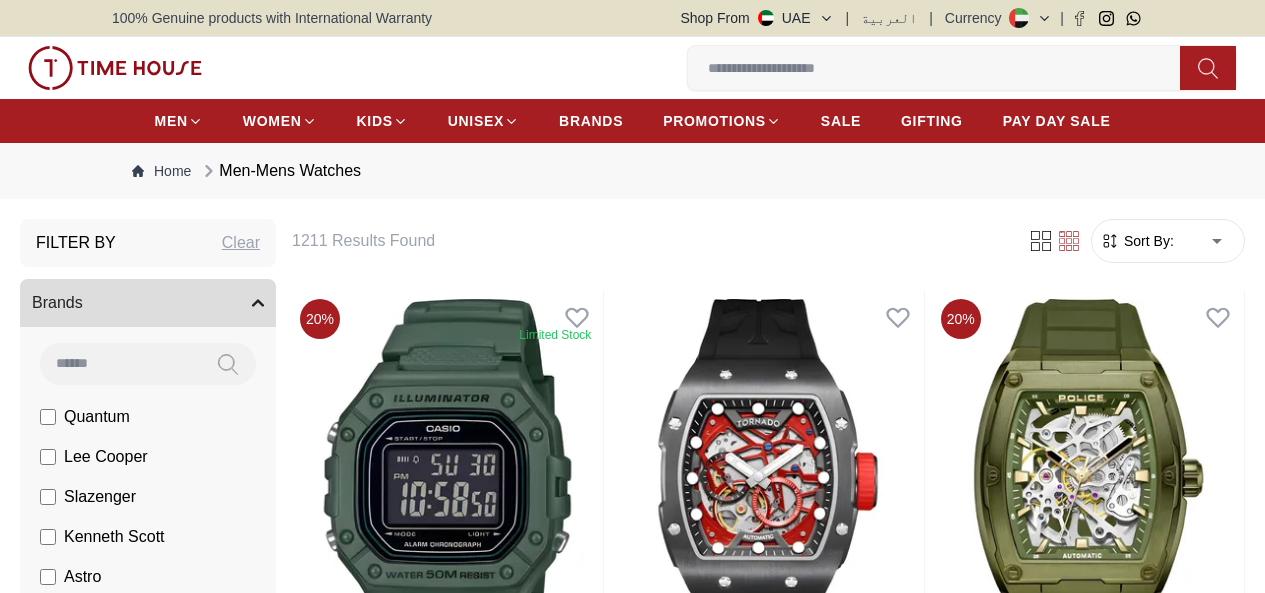scroll, scrollTop: 0, scrollLeft: 0, axis: both 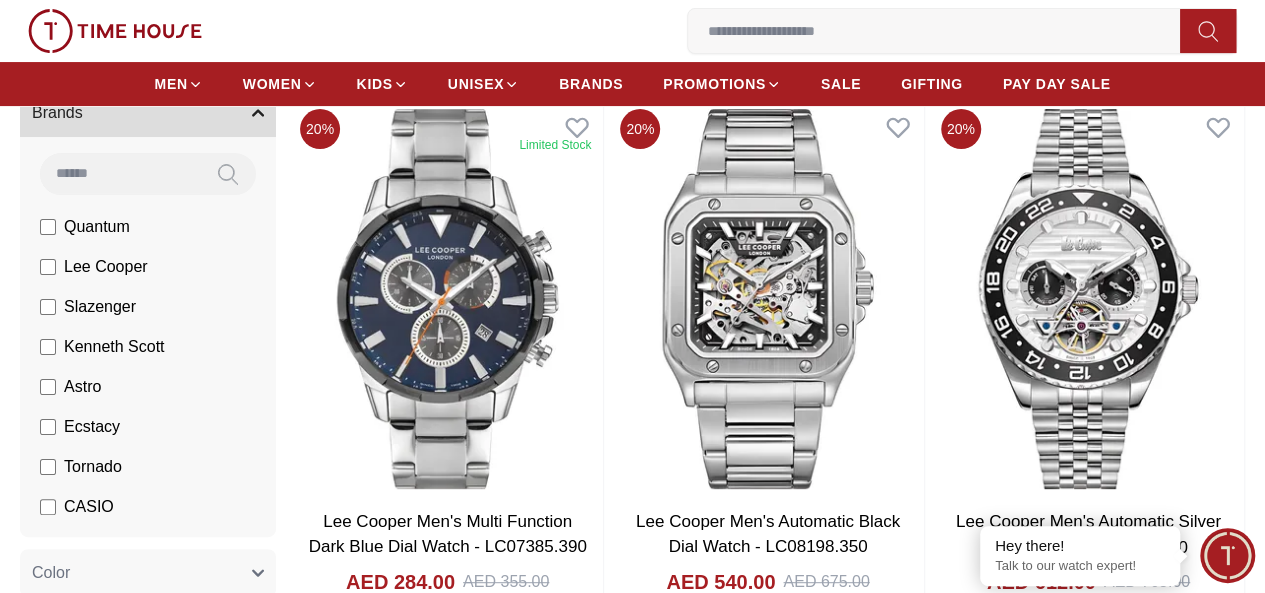 click on "Filter By Clear Brands Quantum Lee Cooper Slazenger Kenneth Scott Astro Ecstacy Tornado CASIO CITIZEN GUESS ORIENT Police Ducati CERRUTI 1881 G-Shock Tsar Bomba Ciga Design Color Black Green Blue Red Dark Blue Silver Silver / Black Orange Rose Gold Grey White White / Rose Gold Silver / Gold Silver / Rose Gold Black / Black Black / Silver Black / Rose Gold Gold Yellow Brown White / Silver Light Blue Black /Rose Gold Black /Grey Black /Red Black /Black Black / Rose Gold / Black Rose Gold / Black Rose Gold / Black / Black Pink Green /Silver Purple Silver Silver Silver / Blue Green / Green Blue / Black Blue / Blue Titanum Navy Blue Military Green Blue / Silver Champagne White / Gold White / Gold  Black  Ivory Green / Silver Blue  Army Green Camouflage Silver / White / Rose Gold Black / Blue MOP White Black/Silver Blue/Silver Navy blue Cadet Blue Gold / Green Blue / Gold Silver  /  Silver Deep Blue Green / Gold  Black / Gun Metal Gun Metal / Green Gun Metal / Red Olive Green 1" at bounding box center (632, 2015) 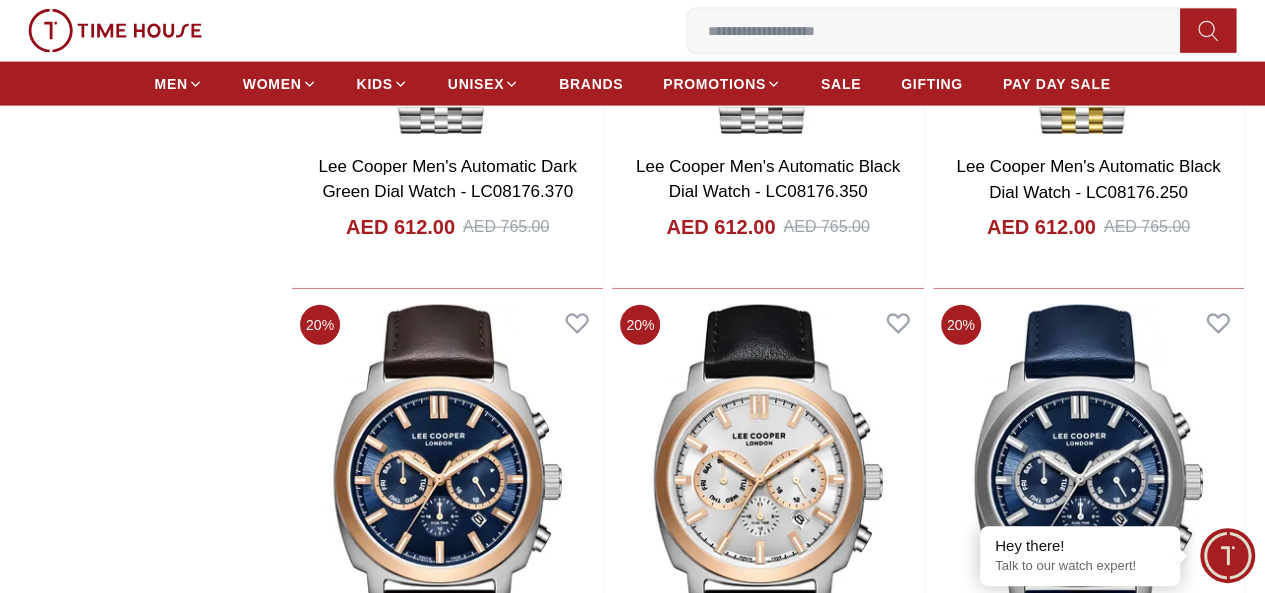 scroll, scrollTop: 2204, scrollLeft: 0, axis: vertical 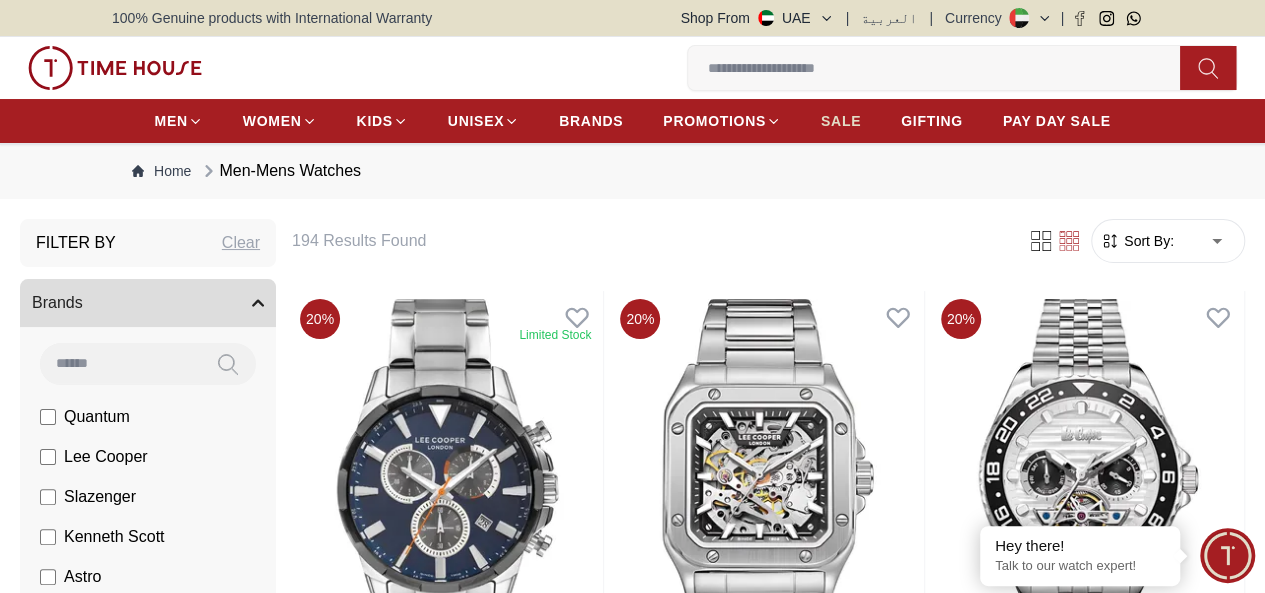 click on "SALE" at bounding box center (841, 121) 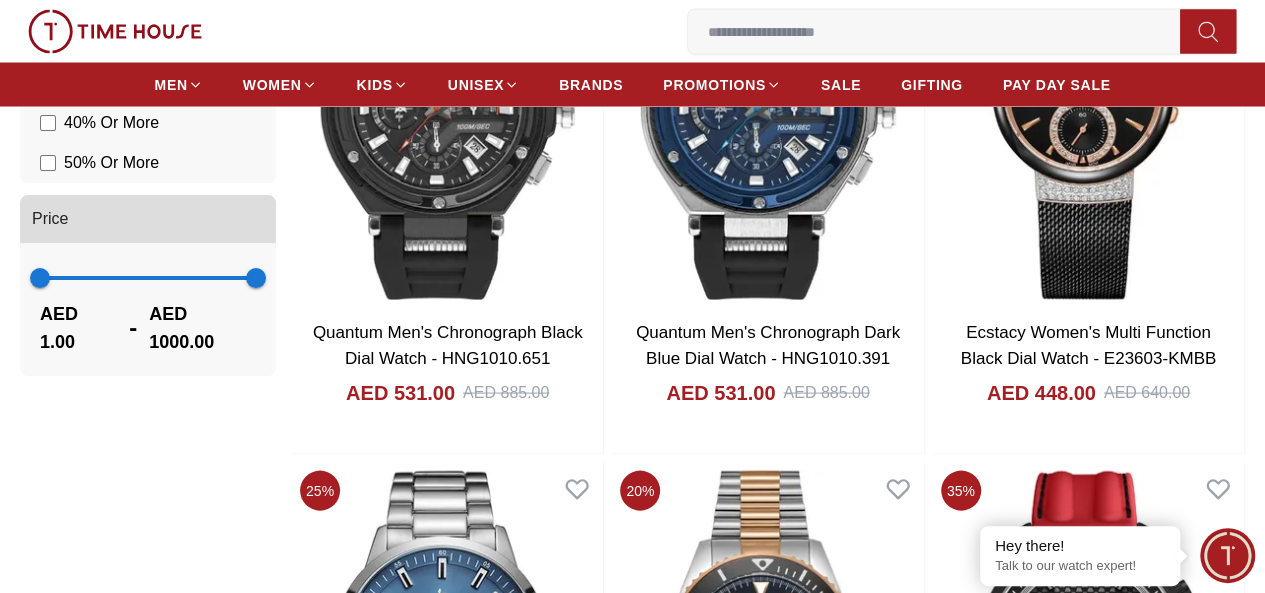 scroll, scrollTop: 1856, scrollLeft: 0, axis: vertical 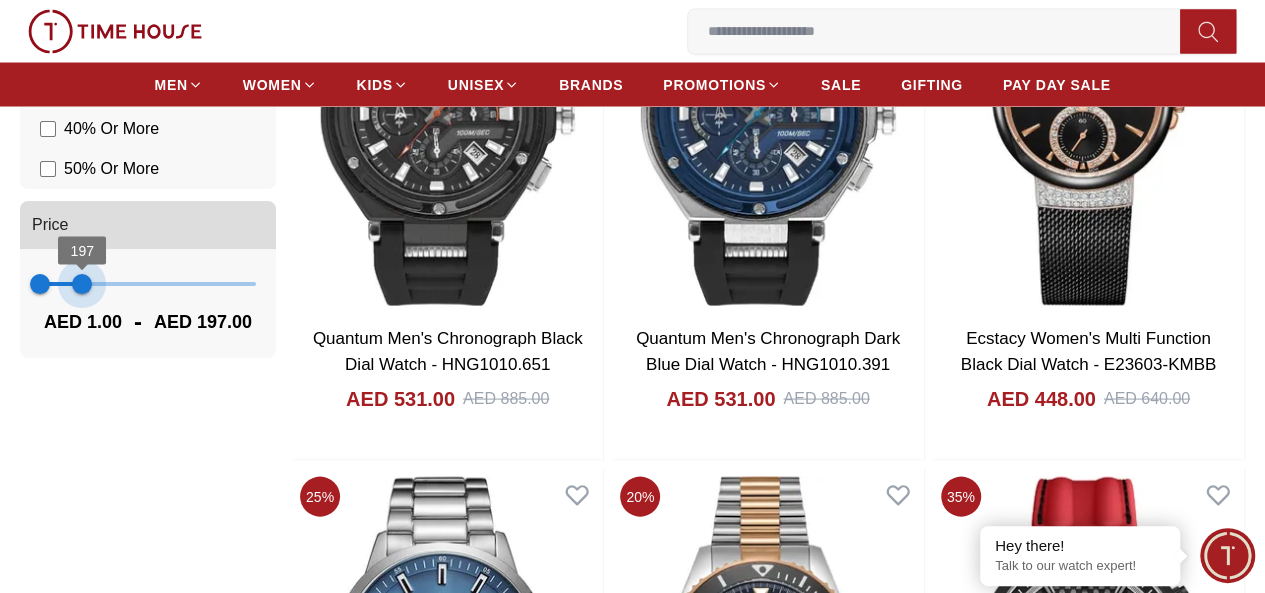 type on "***" 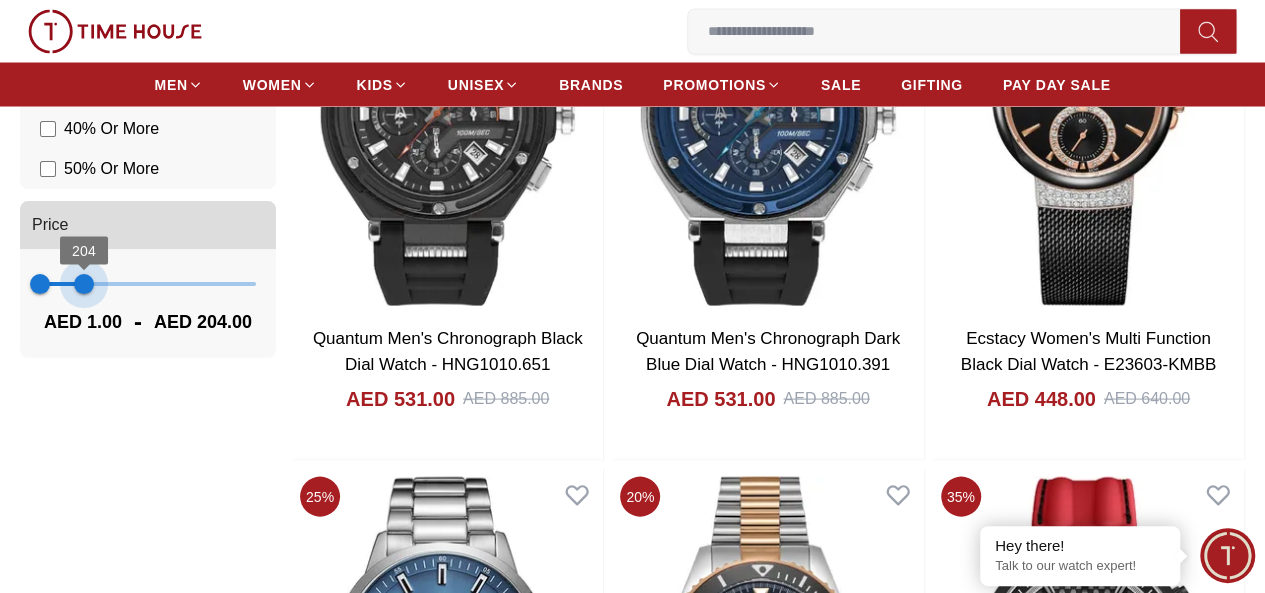 drag, startPoint x: 413, startPoint y: 289, endPoint x: 189, endPoint y: 279, distance: 224.2231 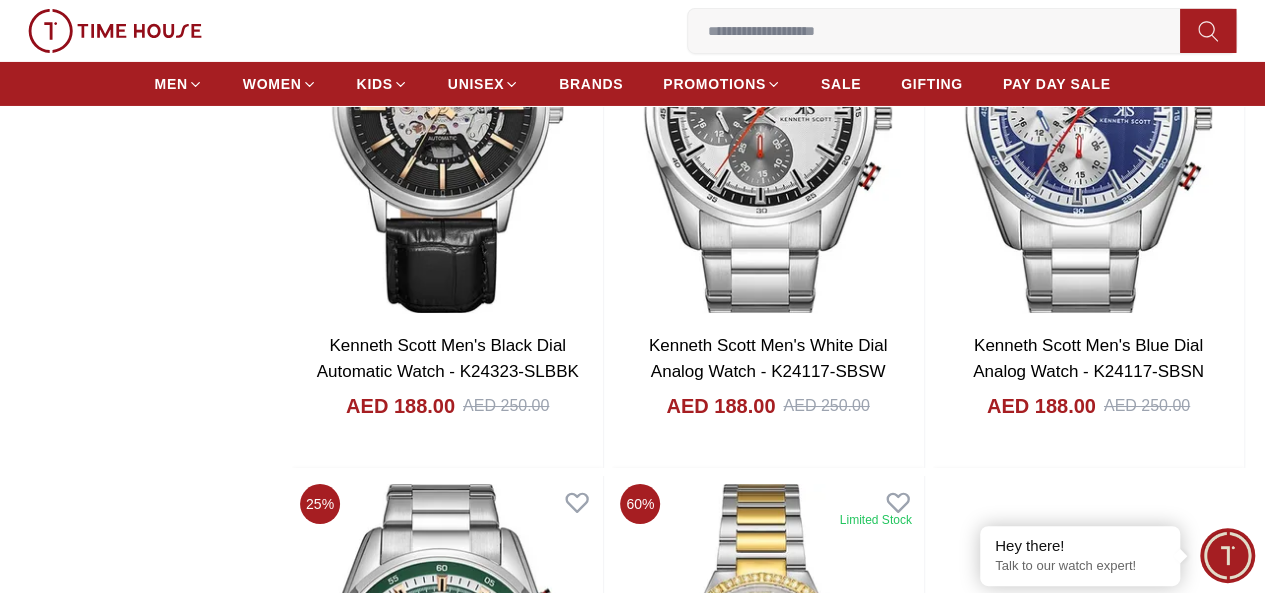 scroll, scrollTop: 3549, scrollLeft: 0, axis: vertical 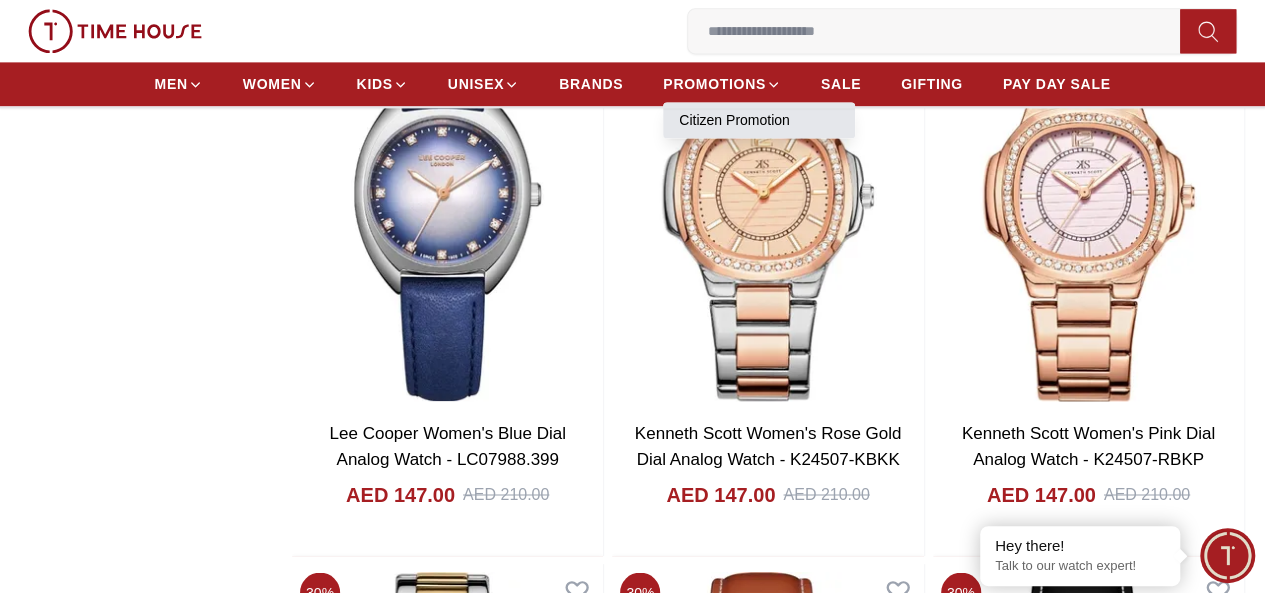 click on "Citizen Promotion" at bounding box center (759, 120) 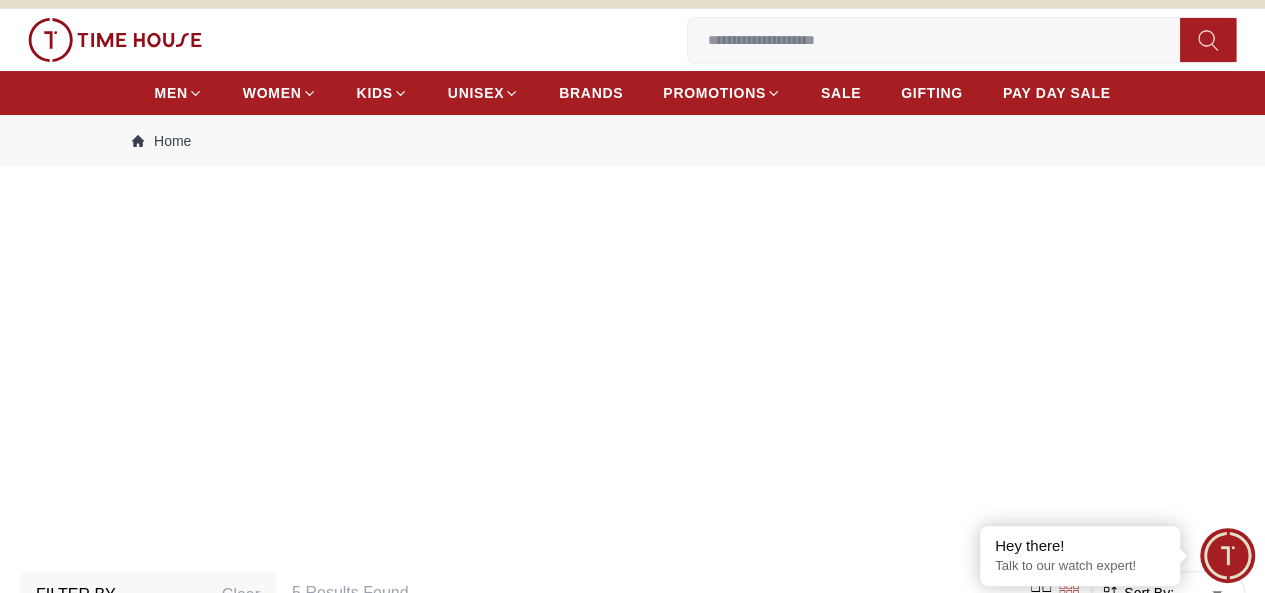scroll, scrollTop: 8, scrollLeft: 0, axis: vertical 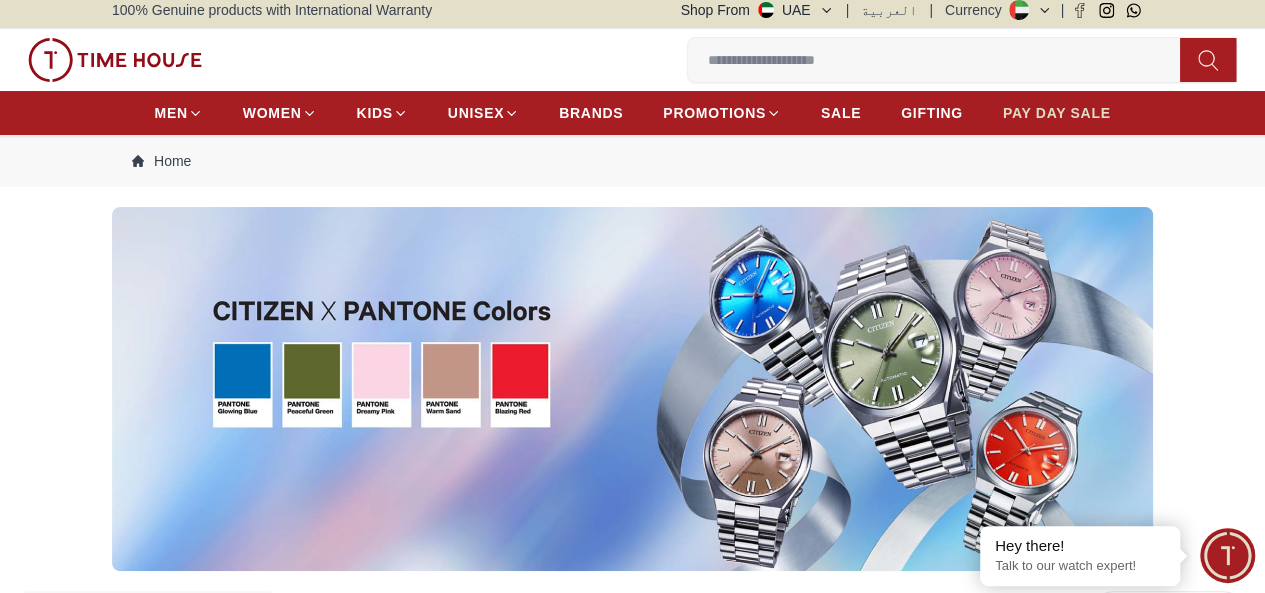click on "PAY DAY SALE" at bounding box center (1057, 113) 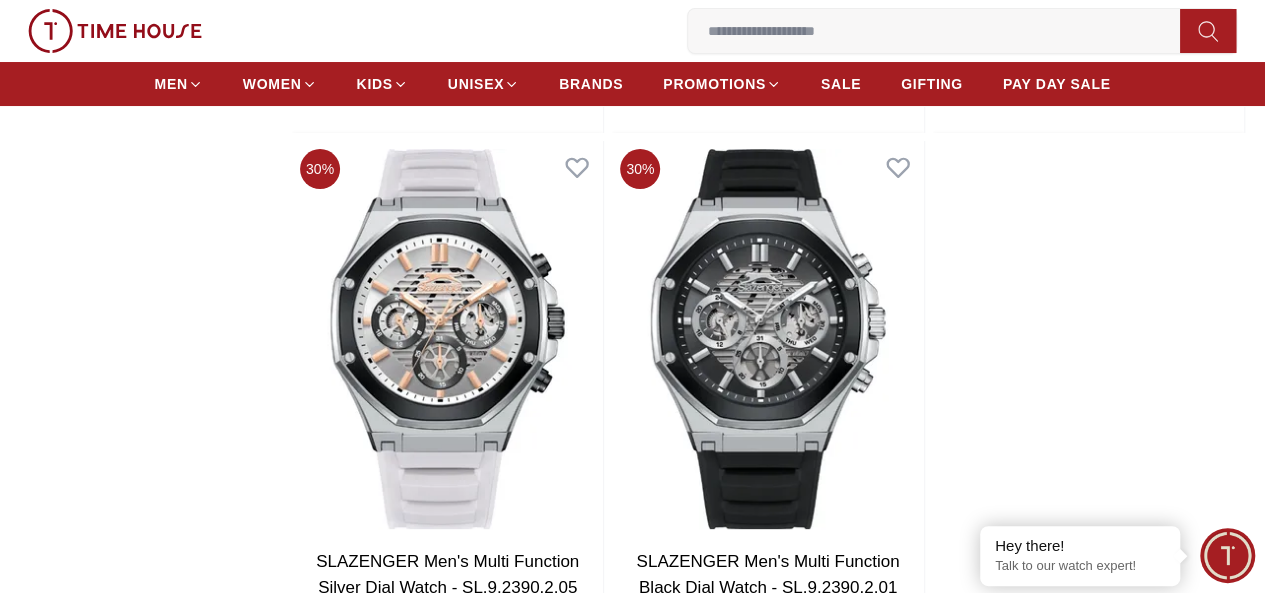 scroll, scrollTop: 3806, scrollLeft: 0, axis: vertical 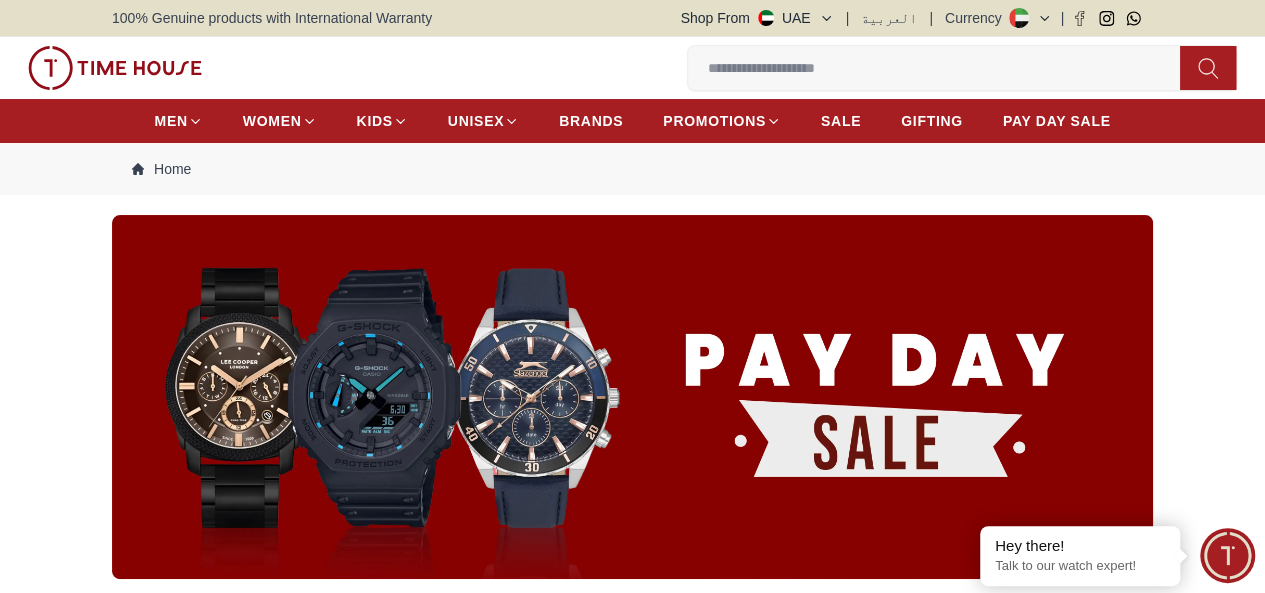 click at bounding box center (942, 68) 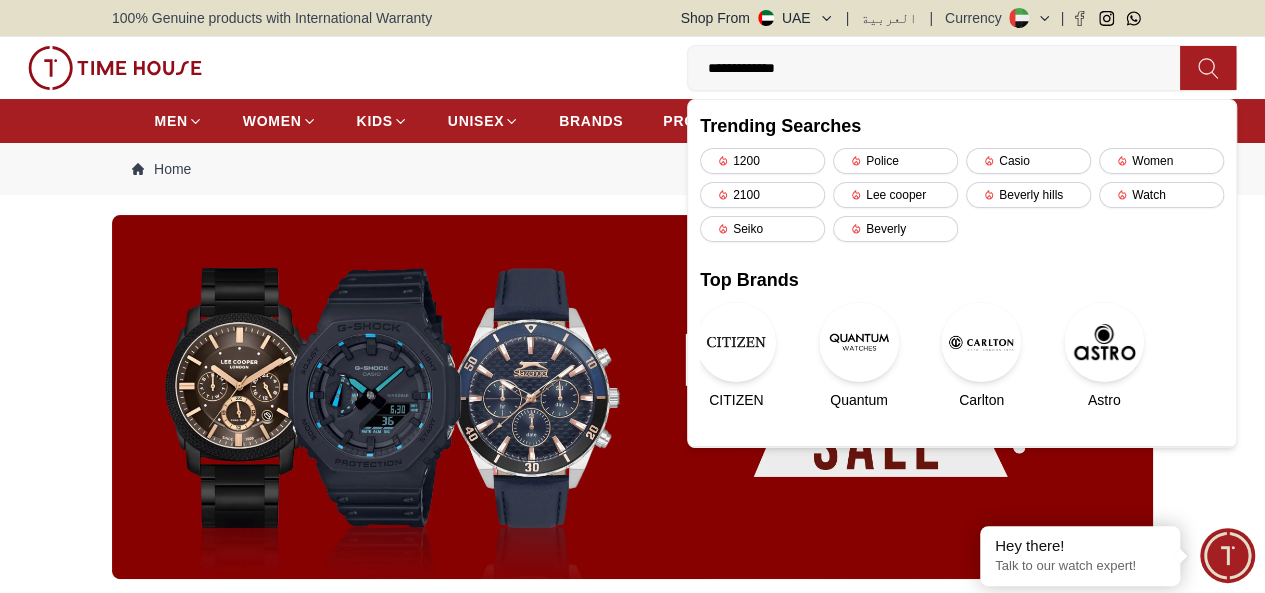 type on "**********" 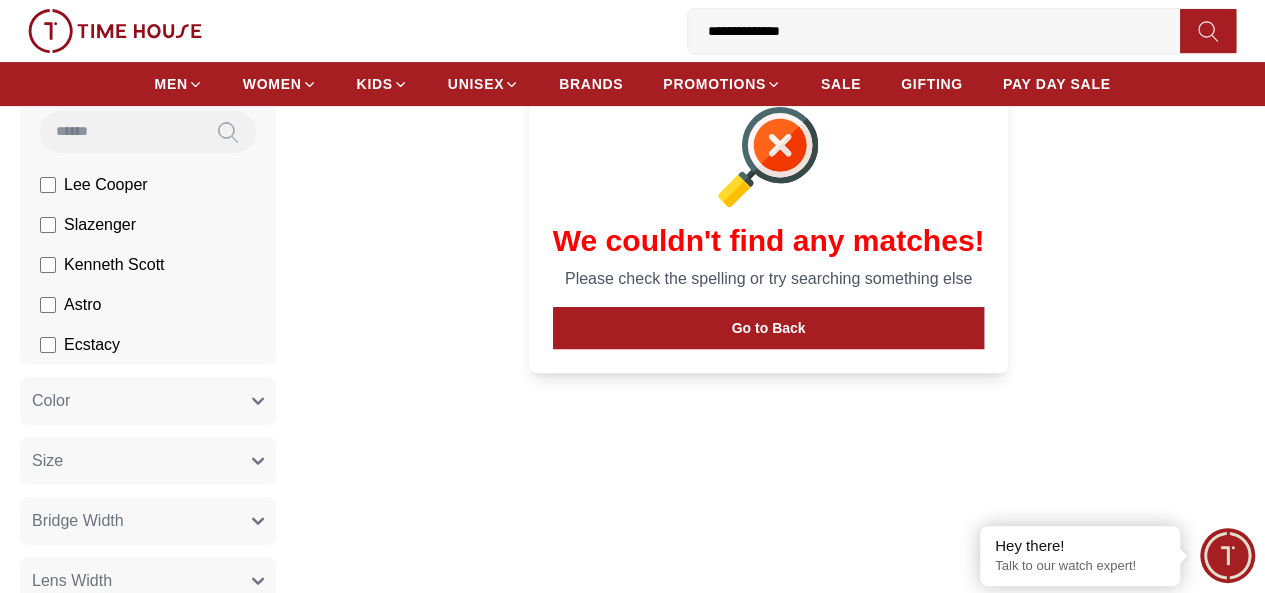 scroll, scrollTop: 222, scrollLeft: 0, axis: vertical 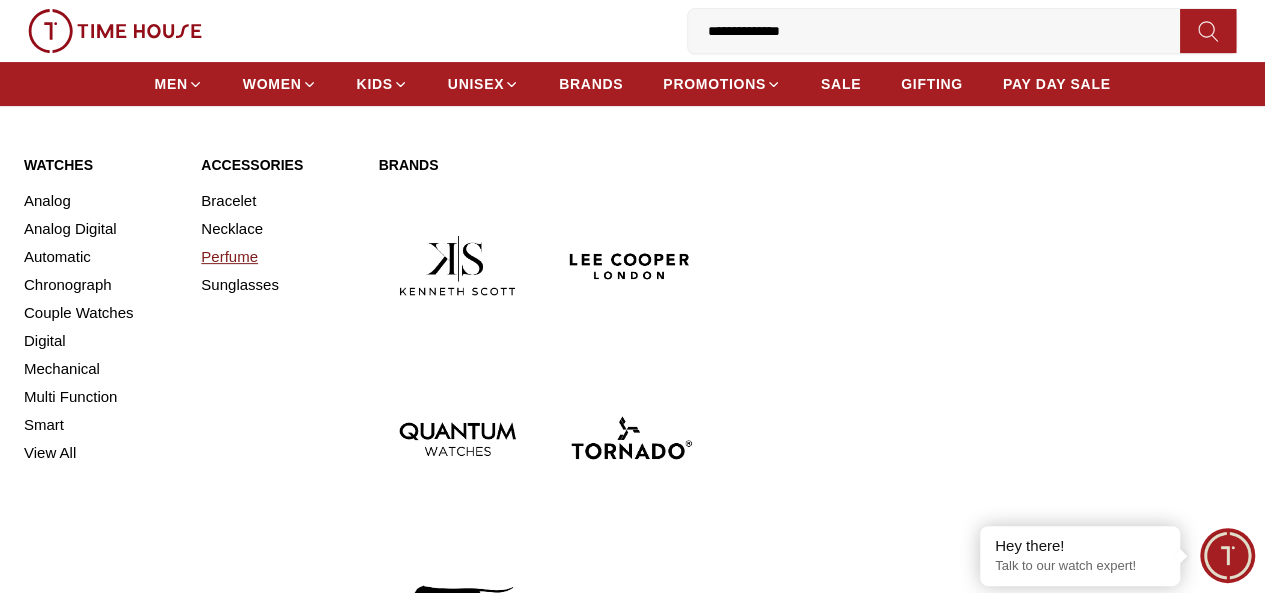 click on "Perfume" at bounding box center [277, 257] 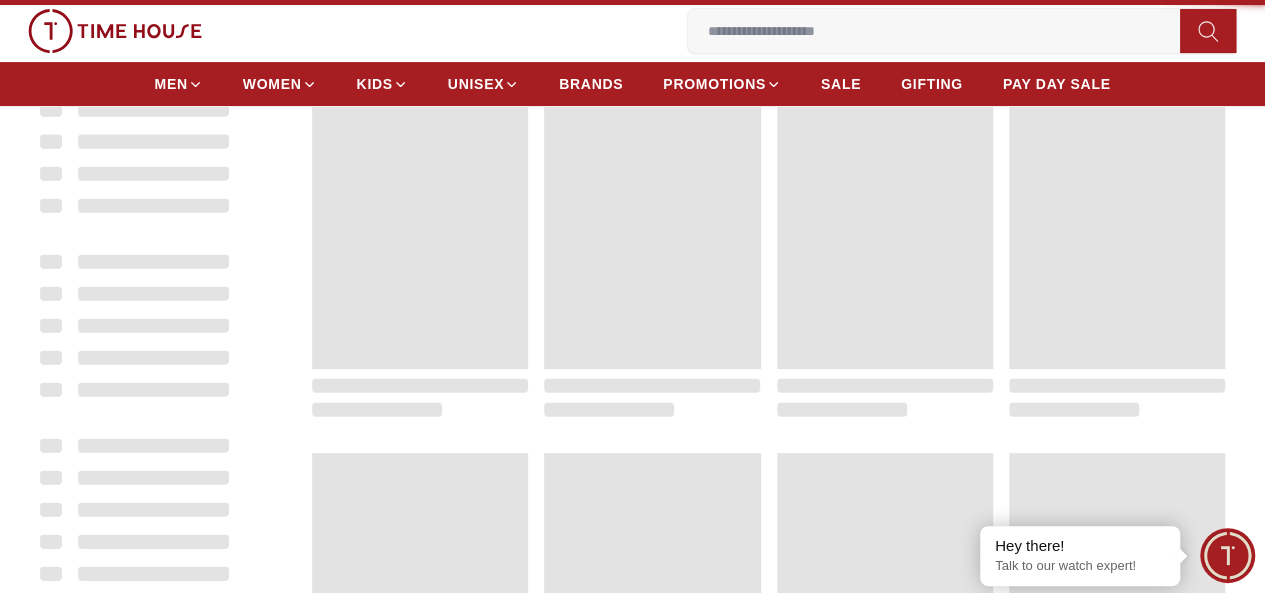 scroll, scrollTop: 0, scrollLeft: 0, axis: both 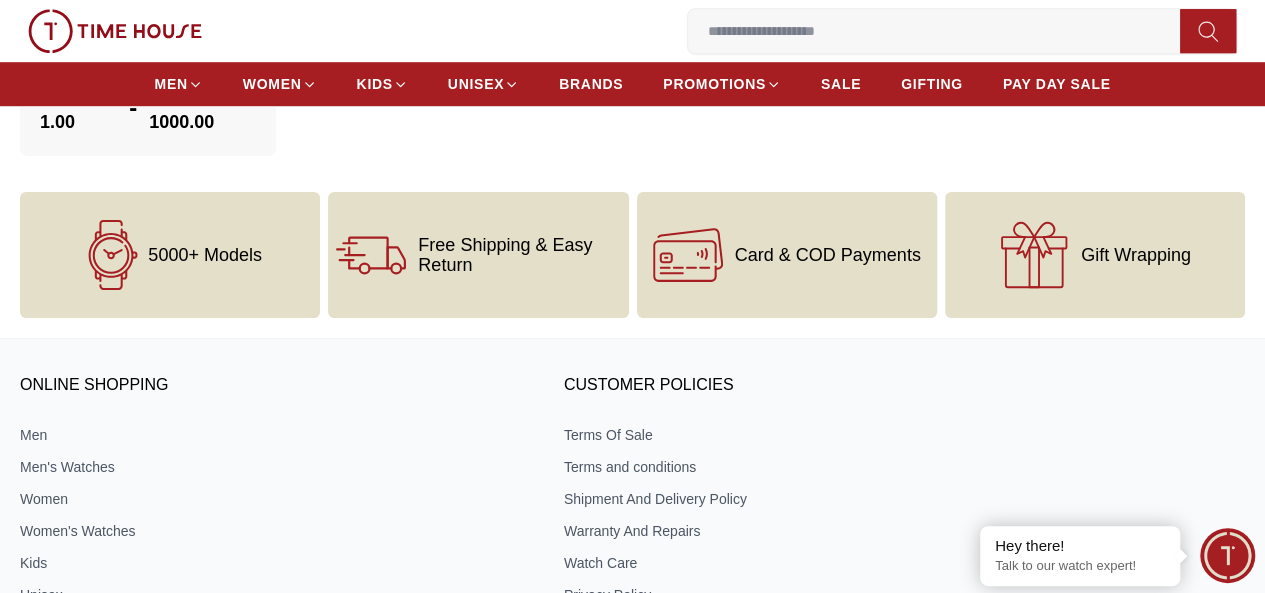 click on "Gift Wrapping" at bounding box center (1095, 255) 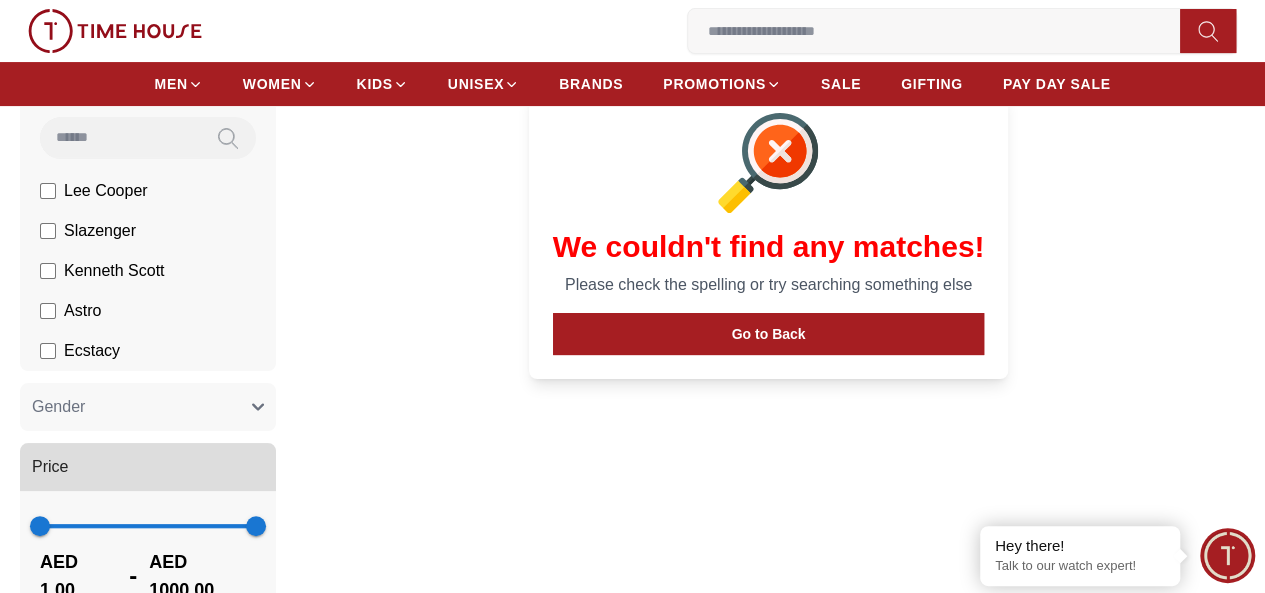 scroll, scrollTop: 187, scrollLeft: 0, axis: vertical 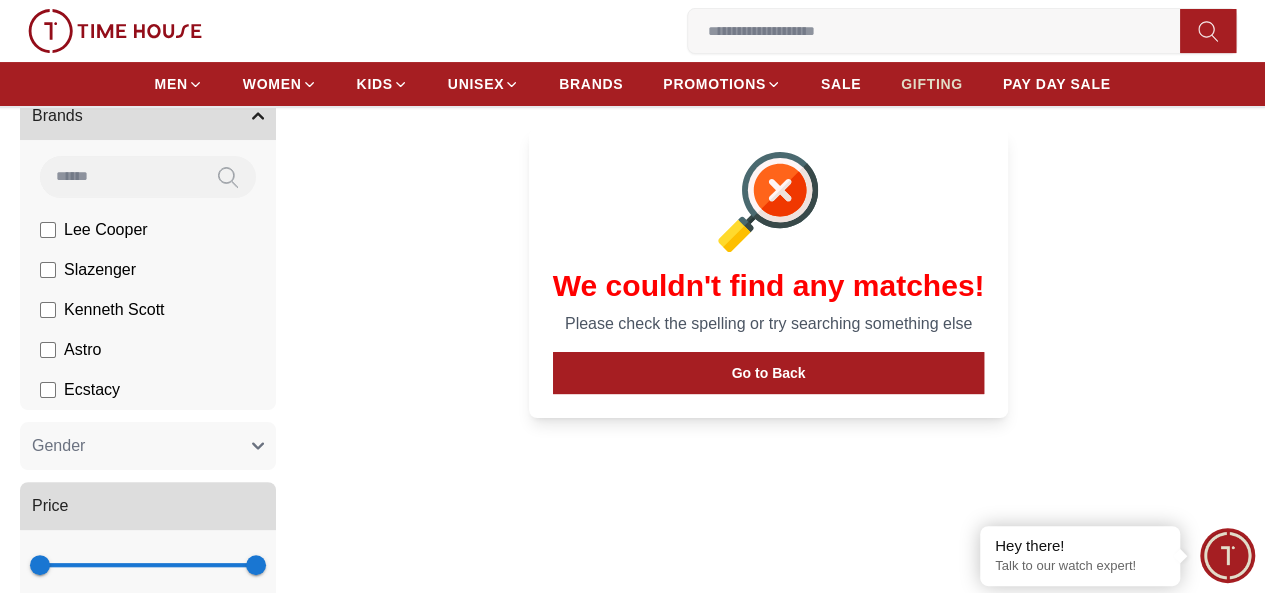 click on "GIFTING" at bounding box center (932, 84) 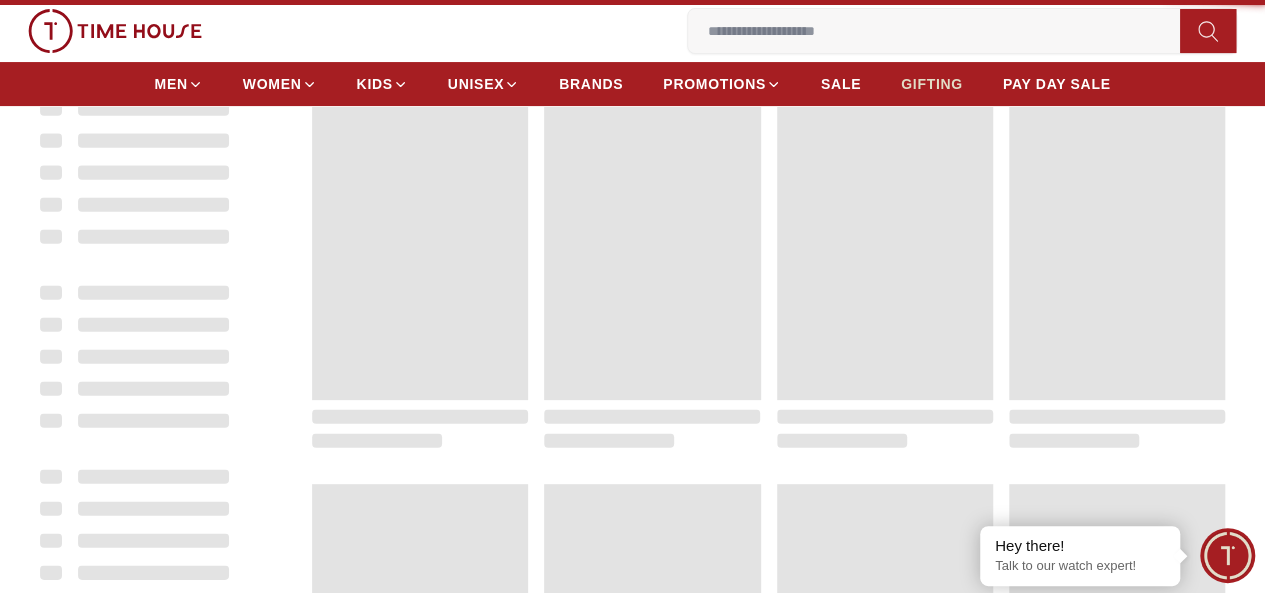 scroll, scrollTop: 0, scrollLeft: 0, axis: both 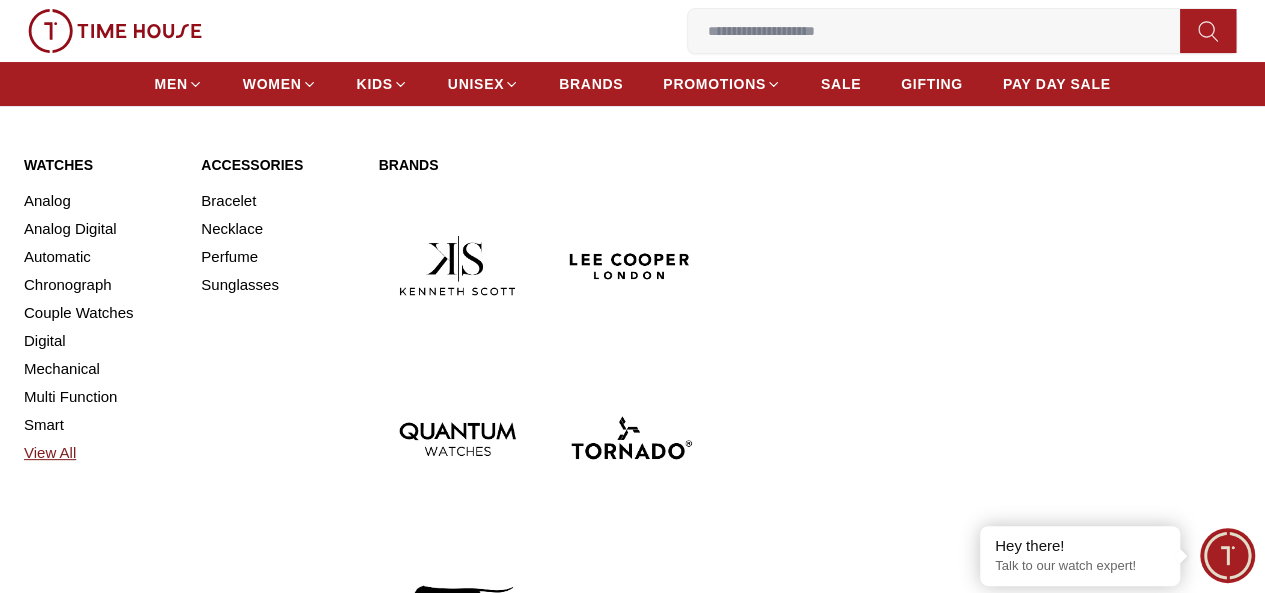 click on "View All" at bounding box center (100, 453) 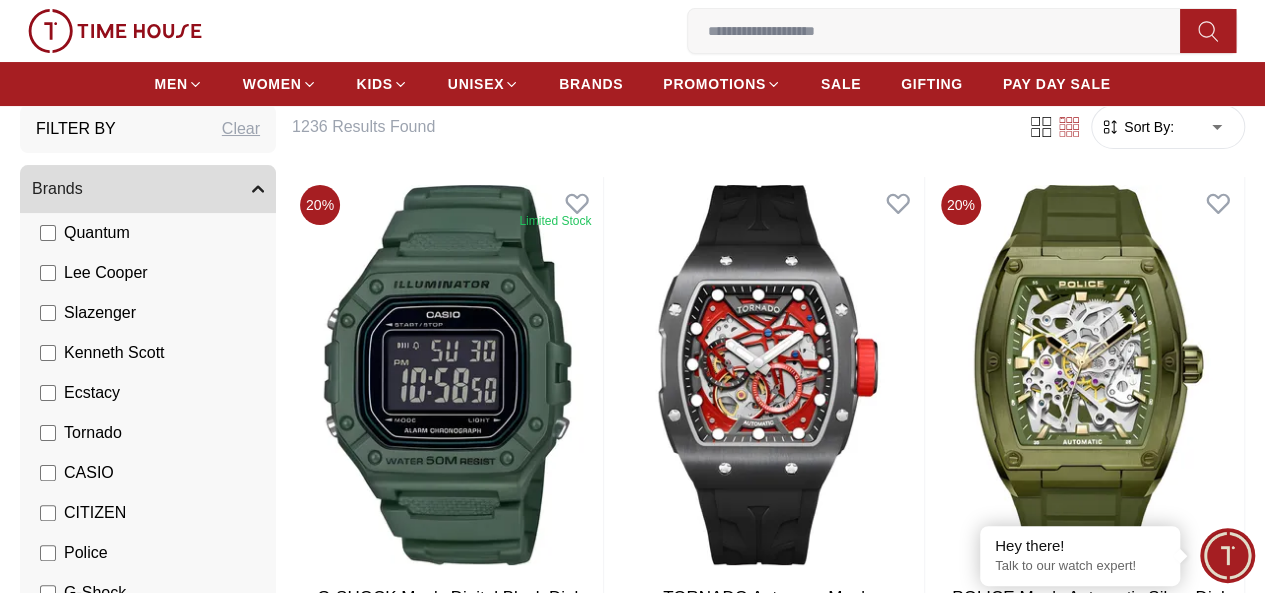 scroll, scrollTop: 0, scrollLeft: 0, axis: both 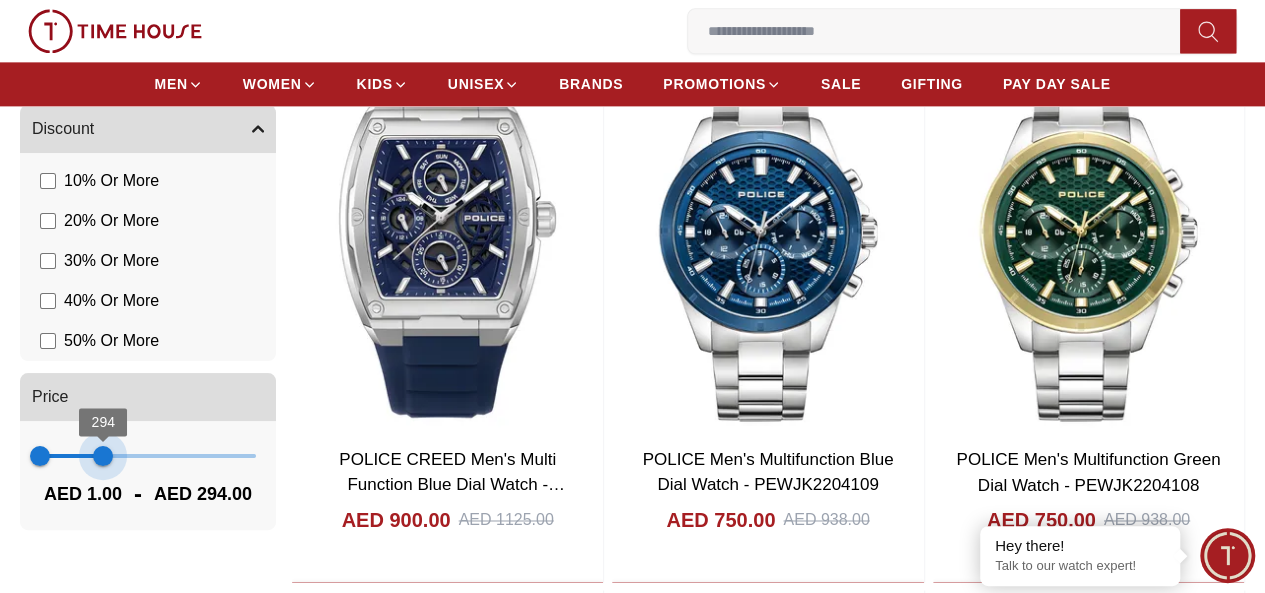 type on "***" 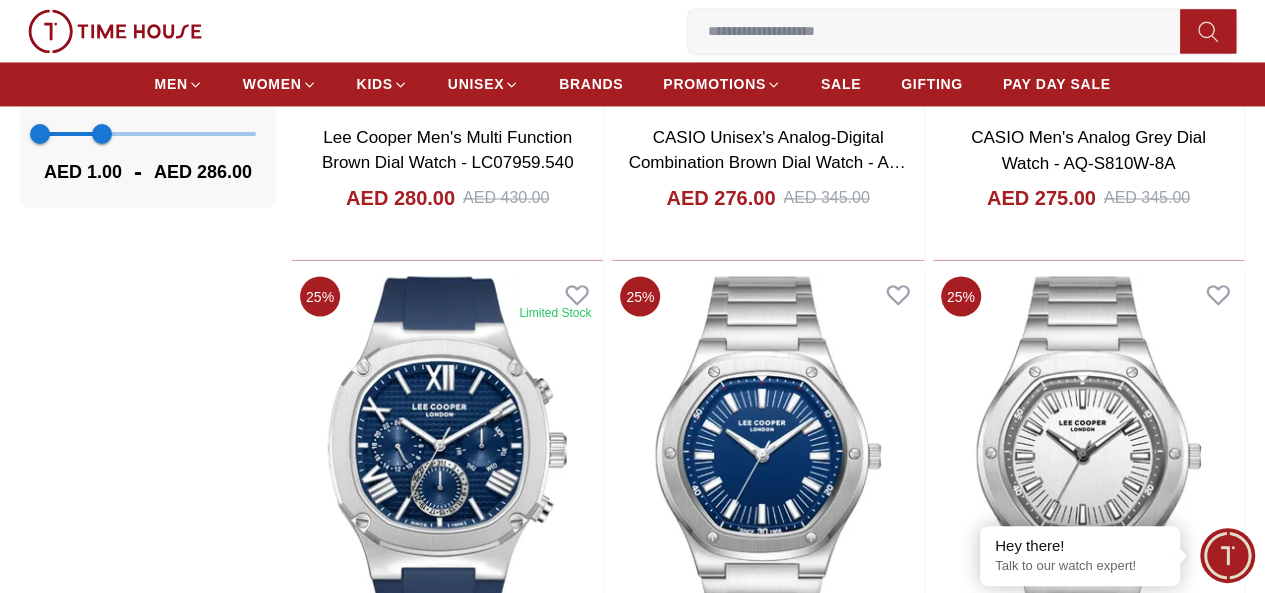 scroll, scrollTop: 1678, scrollLeft: 0, axis: vertical 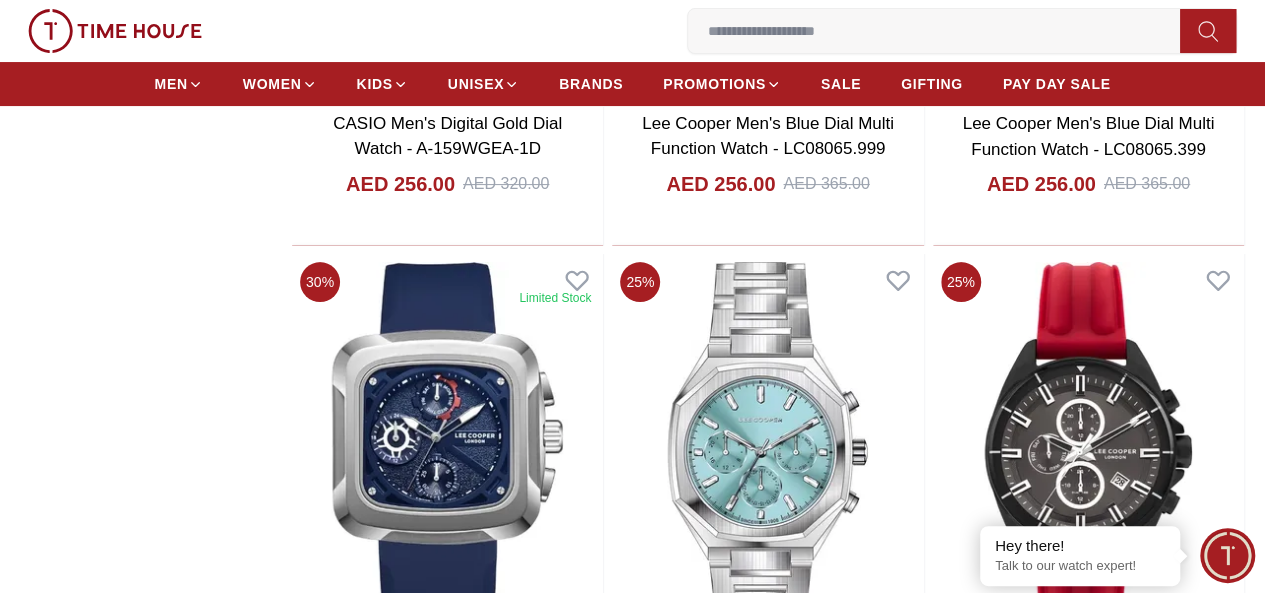 click on "Add to cart" at bounding box center (767, 1324) 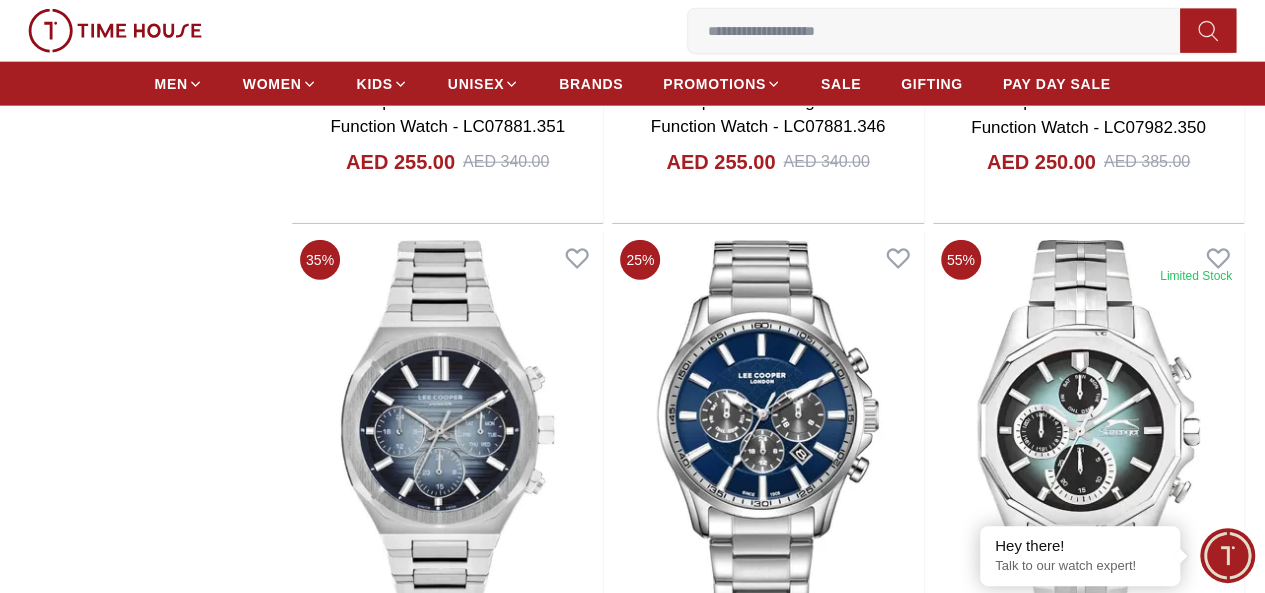 scroll, scrollTop: 10160, scrollLeft: 0, axis: vertical 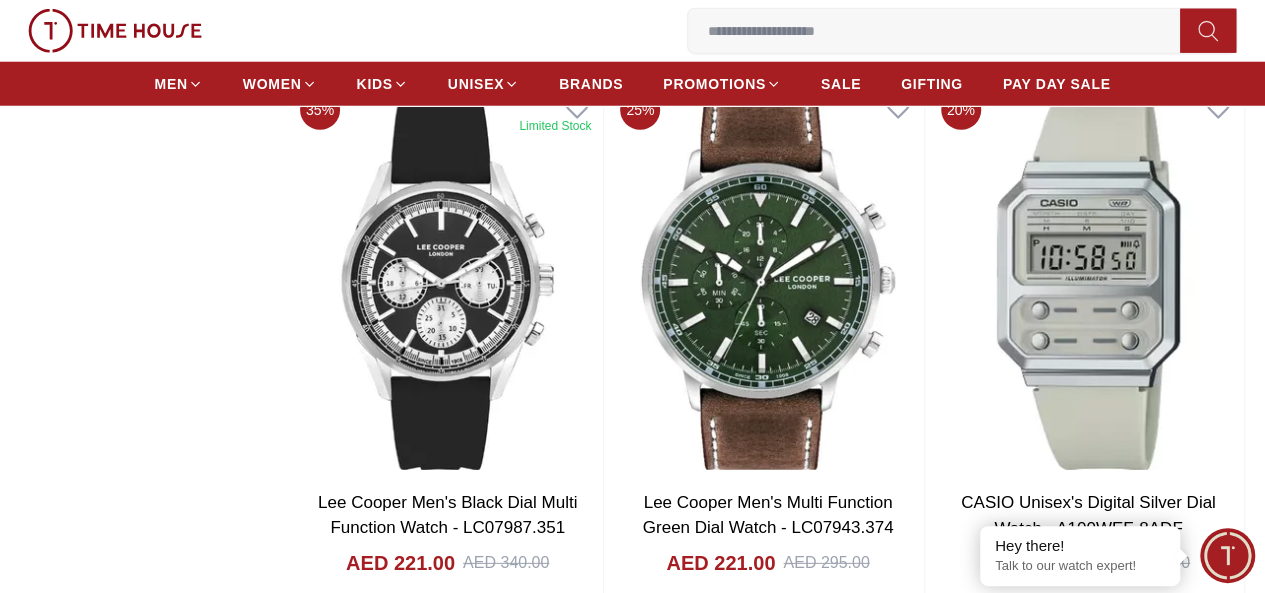 click on "Add to cart" at bounding box center [1088, 2254] 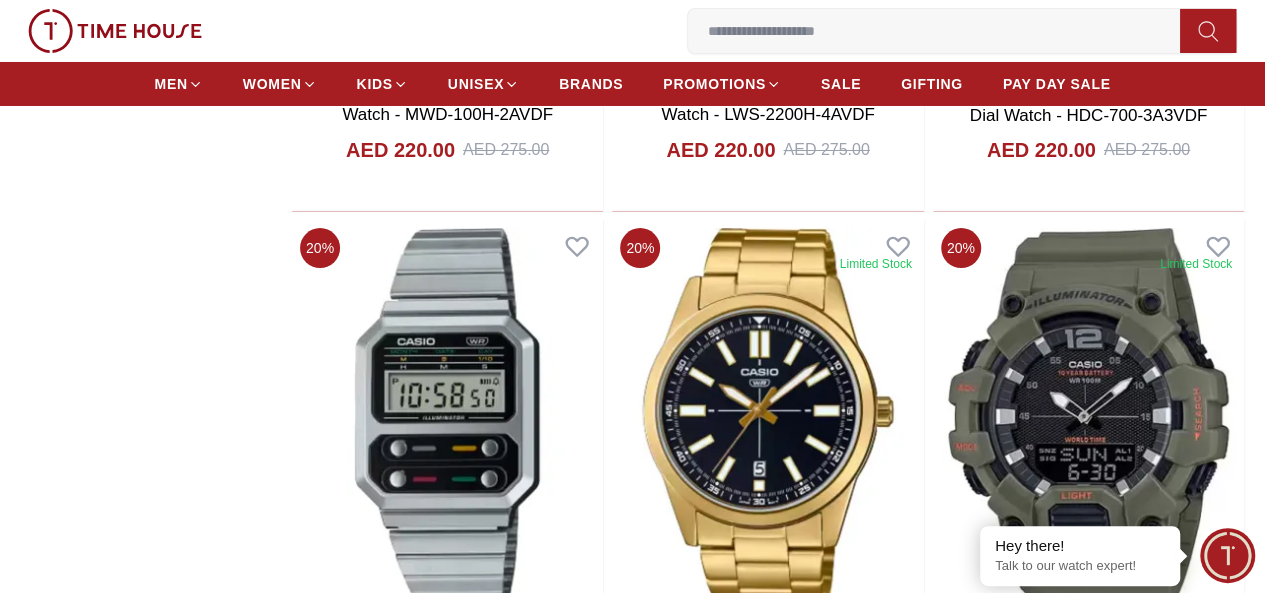 scroll, scrollTop: 18797, scrollLeft: 0, axis: vertical 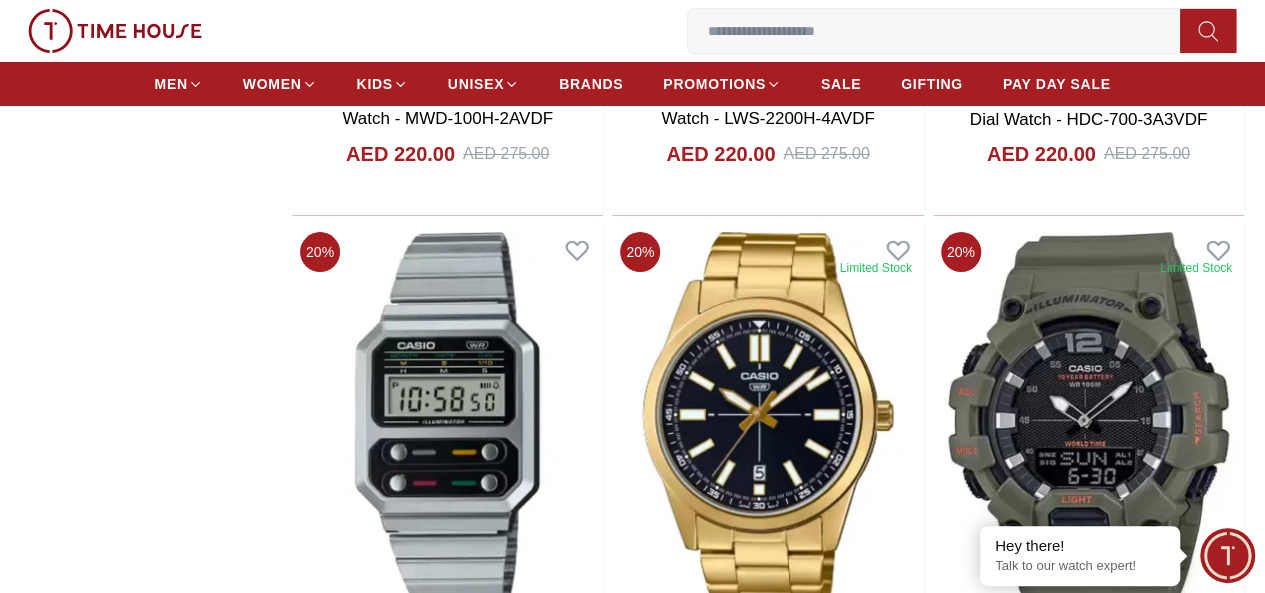 click on "Add to cart" at bounding box center [1088, 2396] 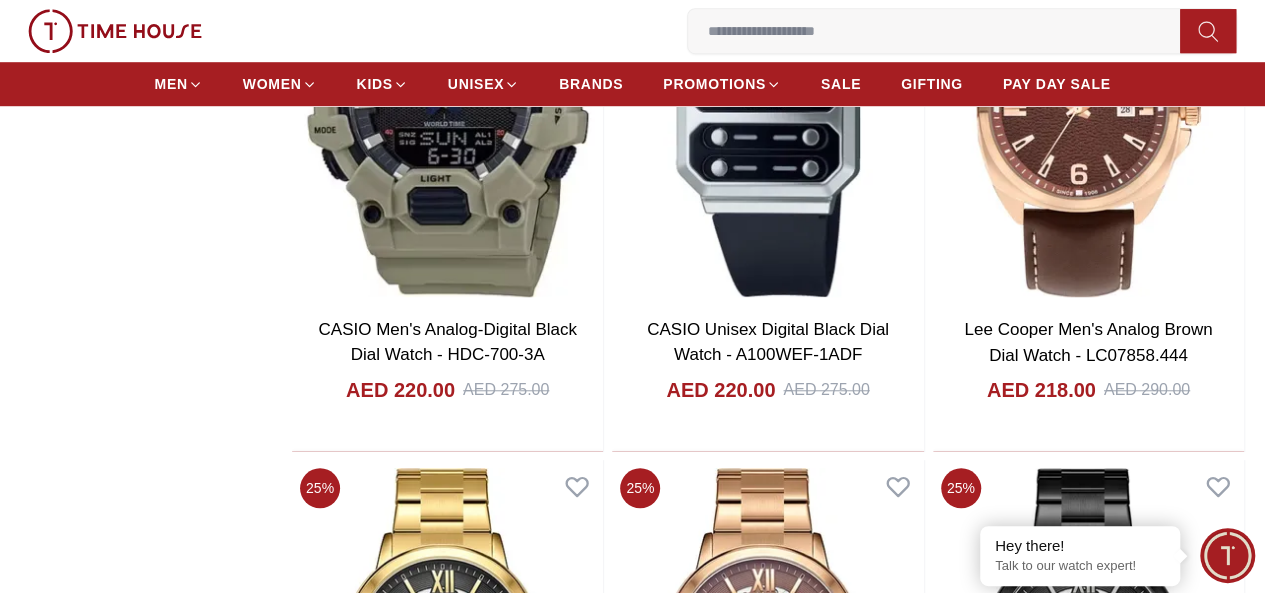 scroll, scrollTop: 19836, scrollLeft: 0, axis: vertical 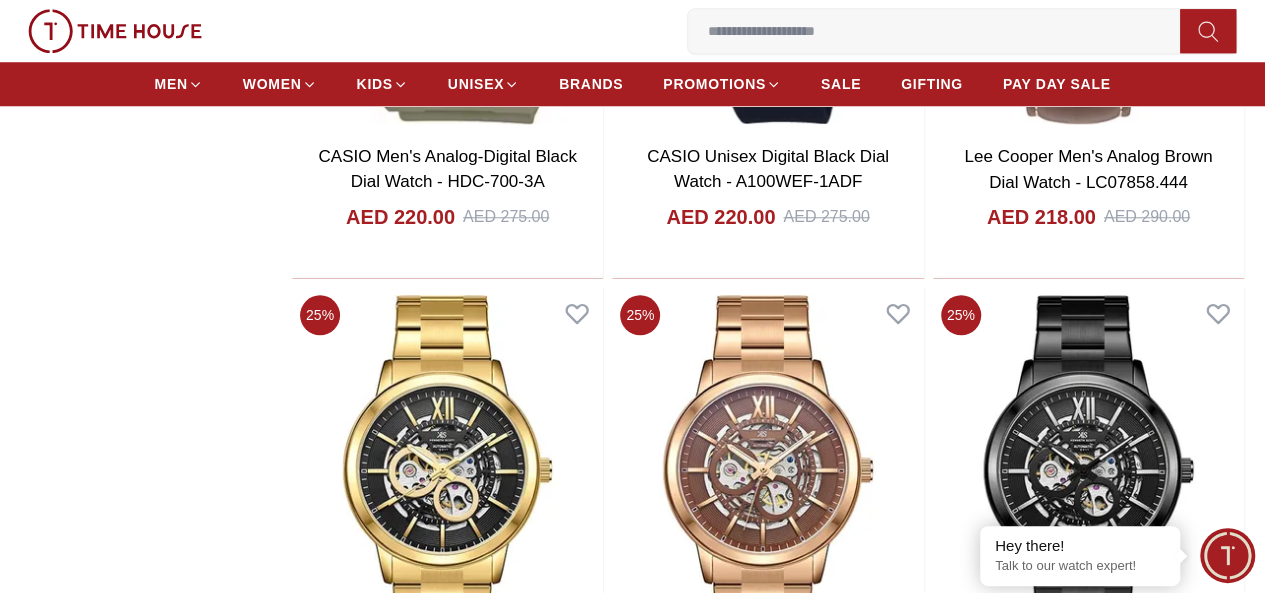 click on "Add to cart" at bounding box center (1088, 2459) 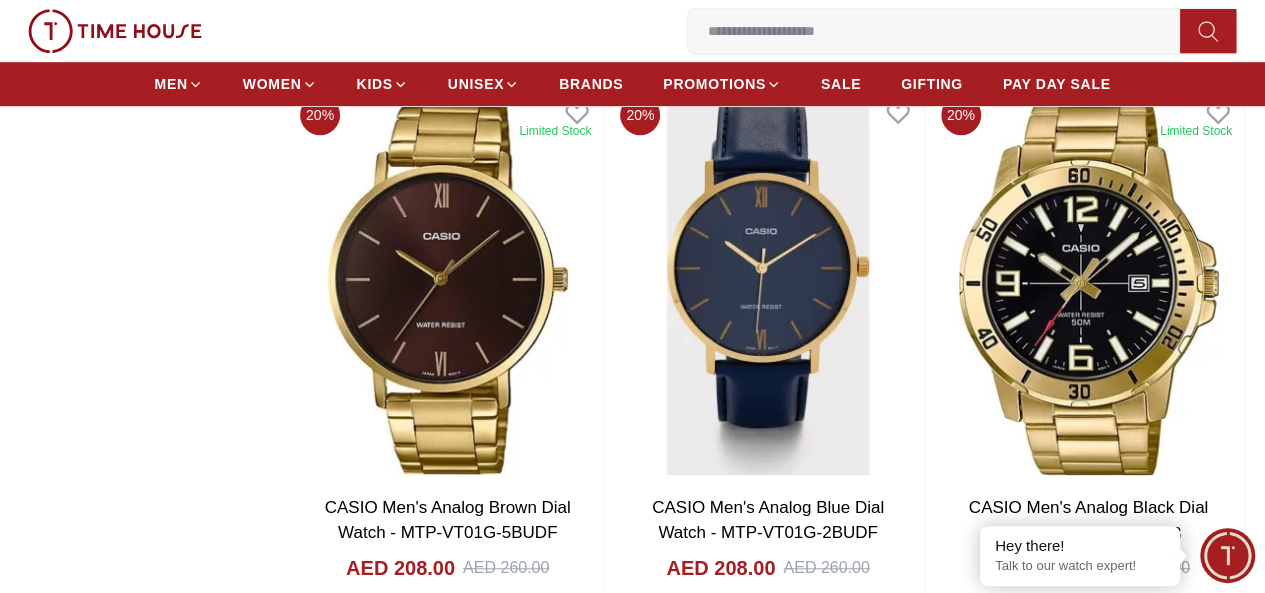 scroll, scrollTop: 23368, scrollLeft: 0, axis: vertical 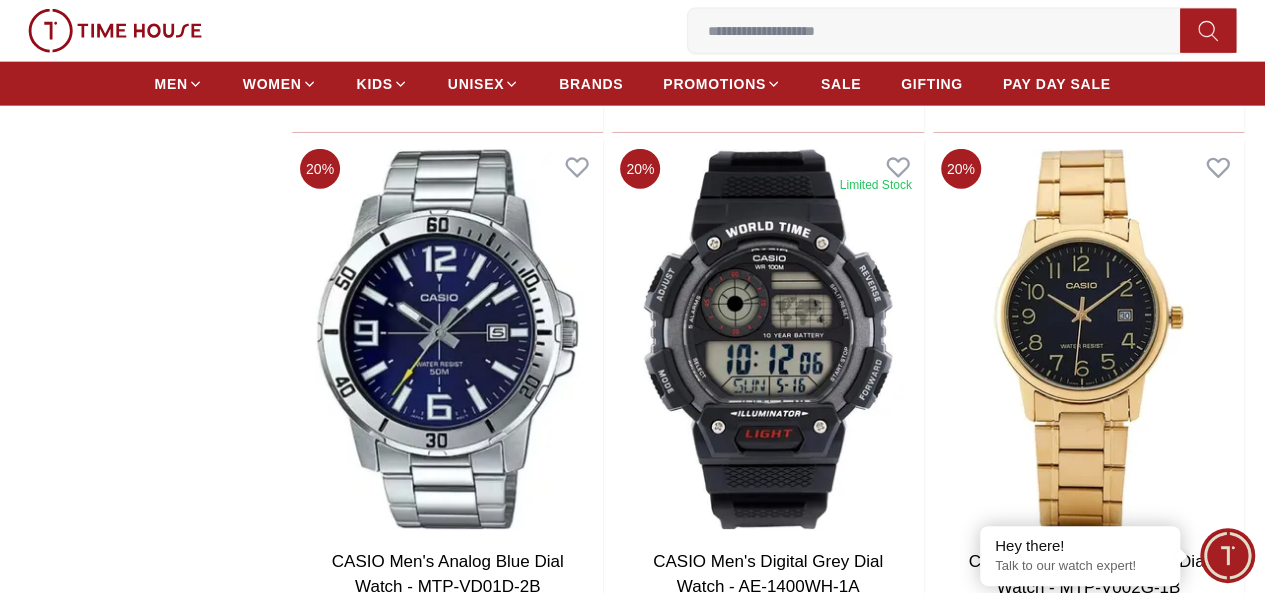 drag, startPoint x: 1273, startPoint y: 545, endPoint x: 912, endPoint y: 498, distance: 364.0467 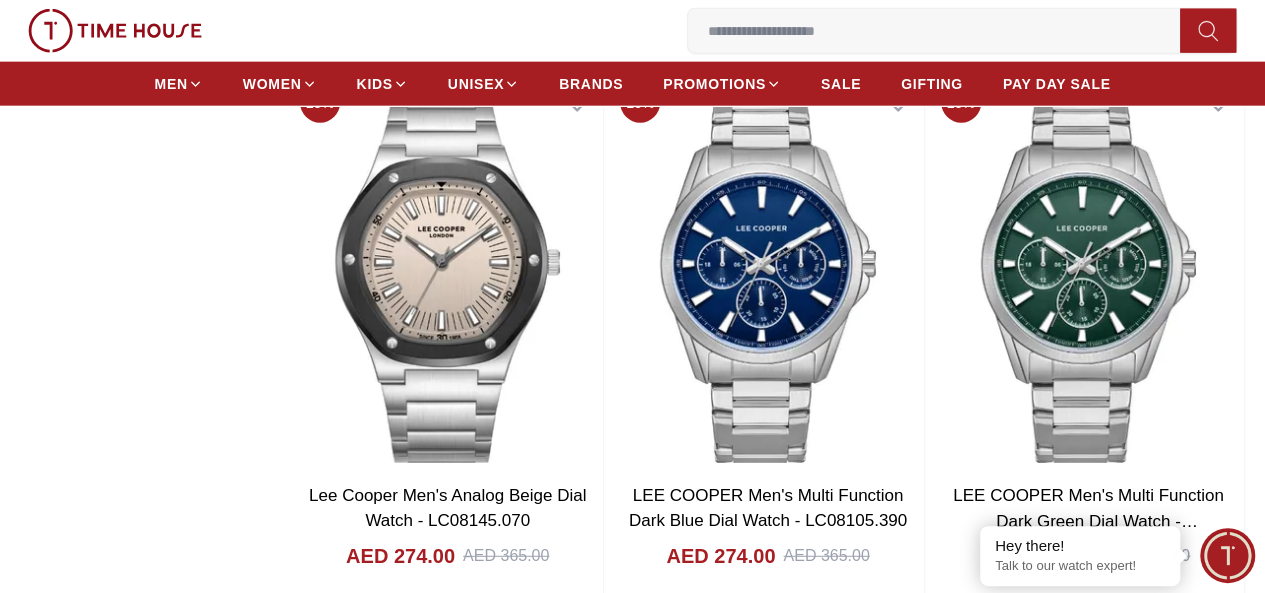 scroll, scrollTop: 0, scrollLeft: 0, axis: both 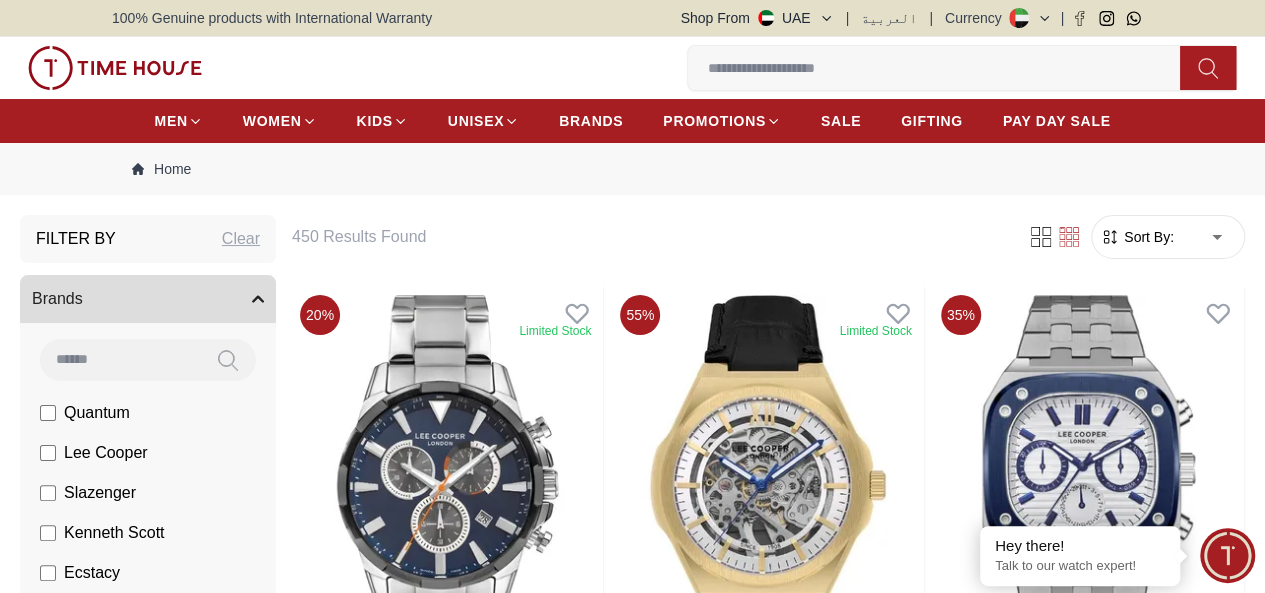click on "4 My Bag" at bounding box center [0, 0] 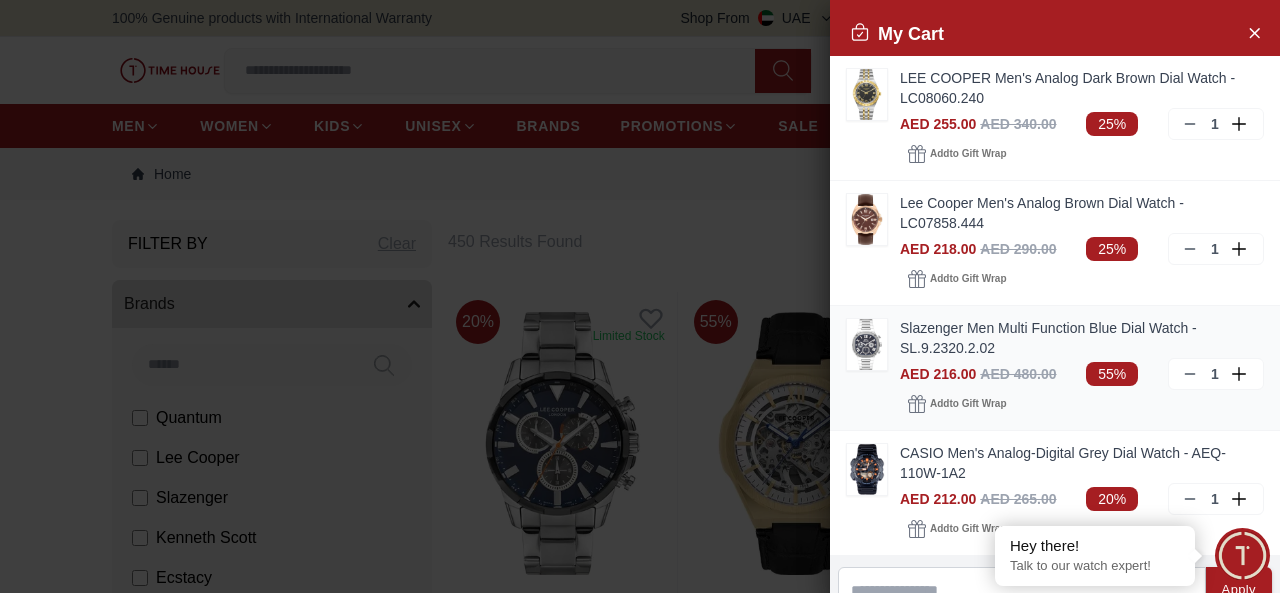 click at bounding box center [867, 344] 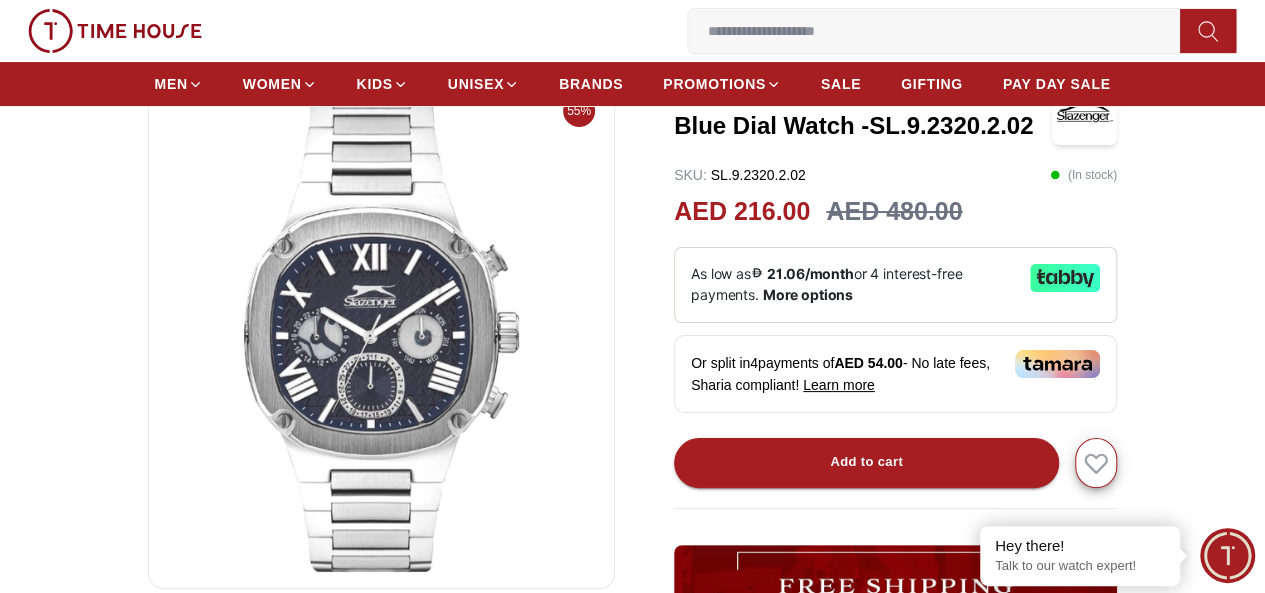 scroll, scrollTop: 132, scrollLeft: 0, axis: vertical 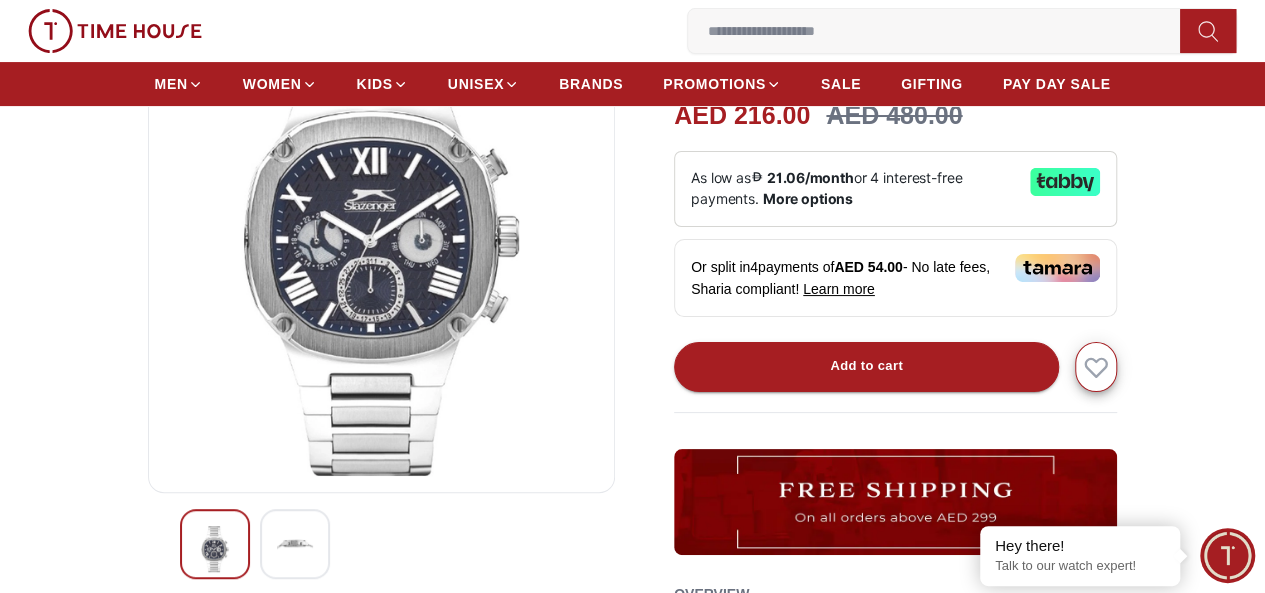 click at bounding box center [295, 544] 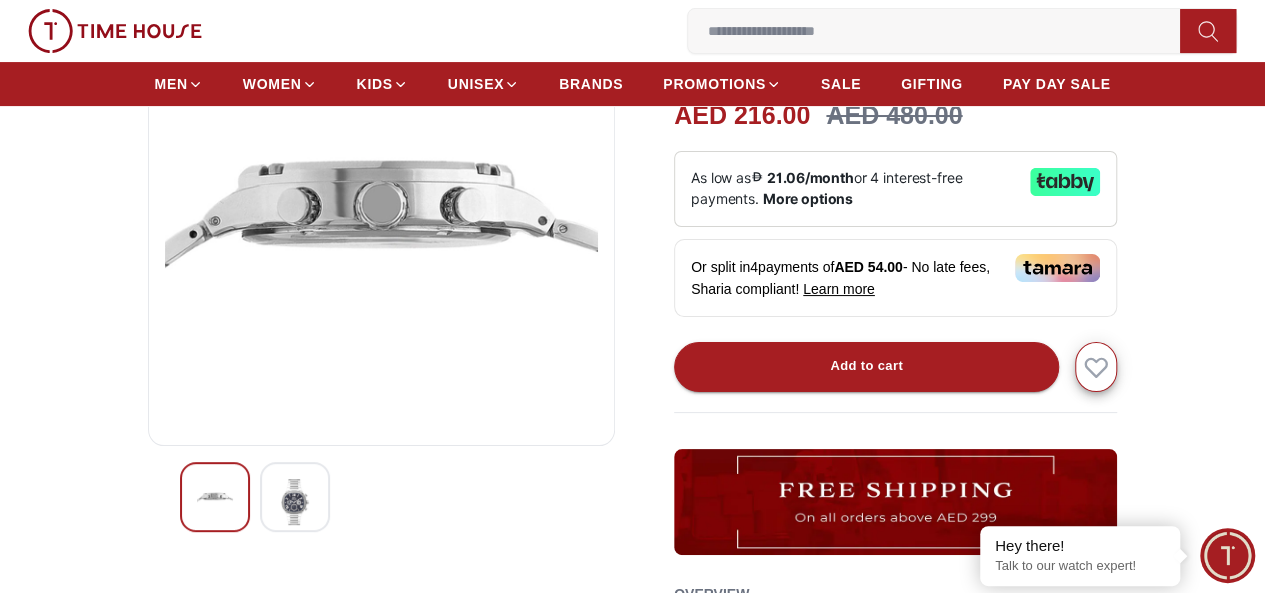 click at bounding box center [215, 497] 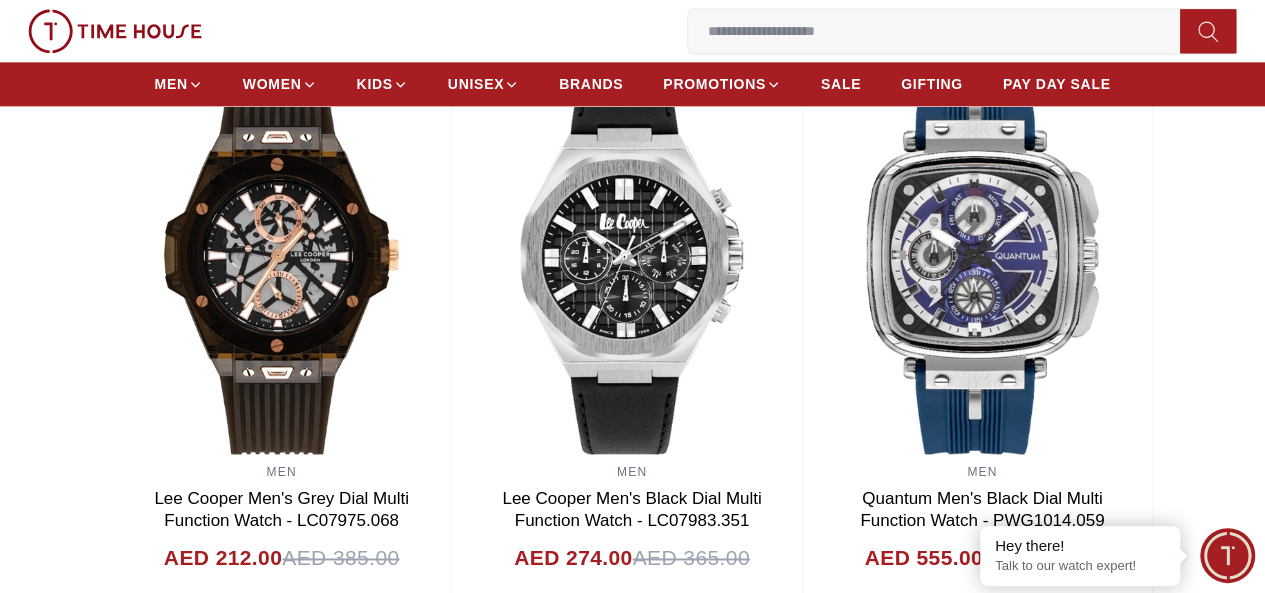 scroll, scrollTop: 1241, scrollLeft: 0, axis: vertical 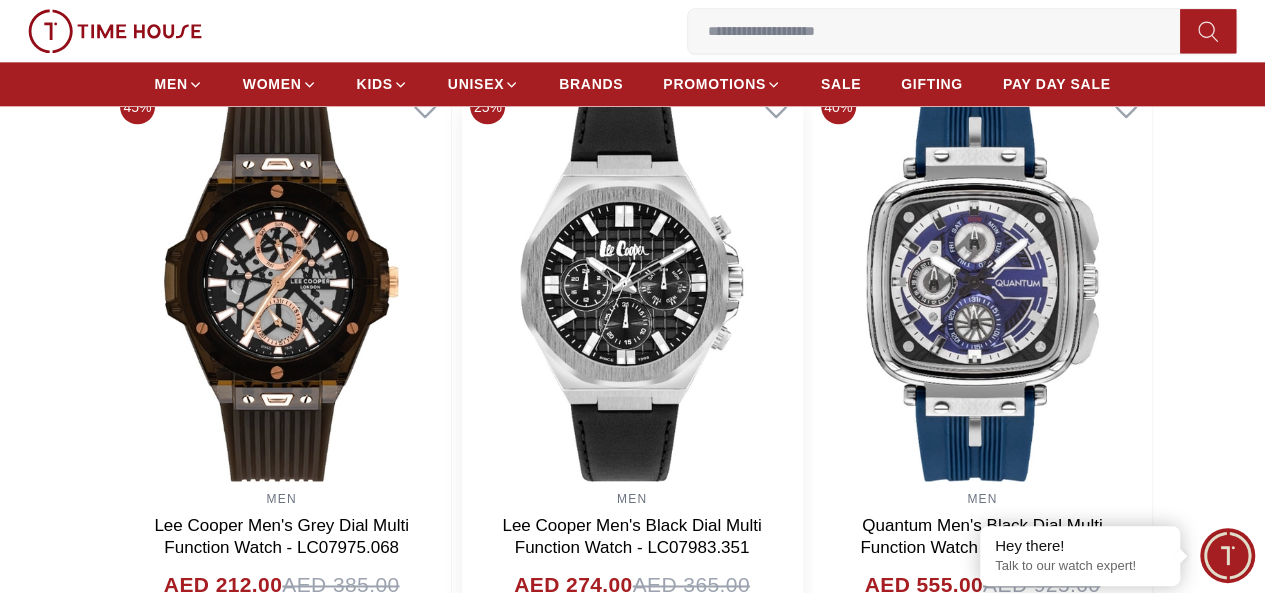 click at bounding box center [631, 281] 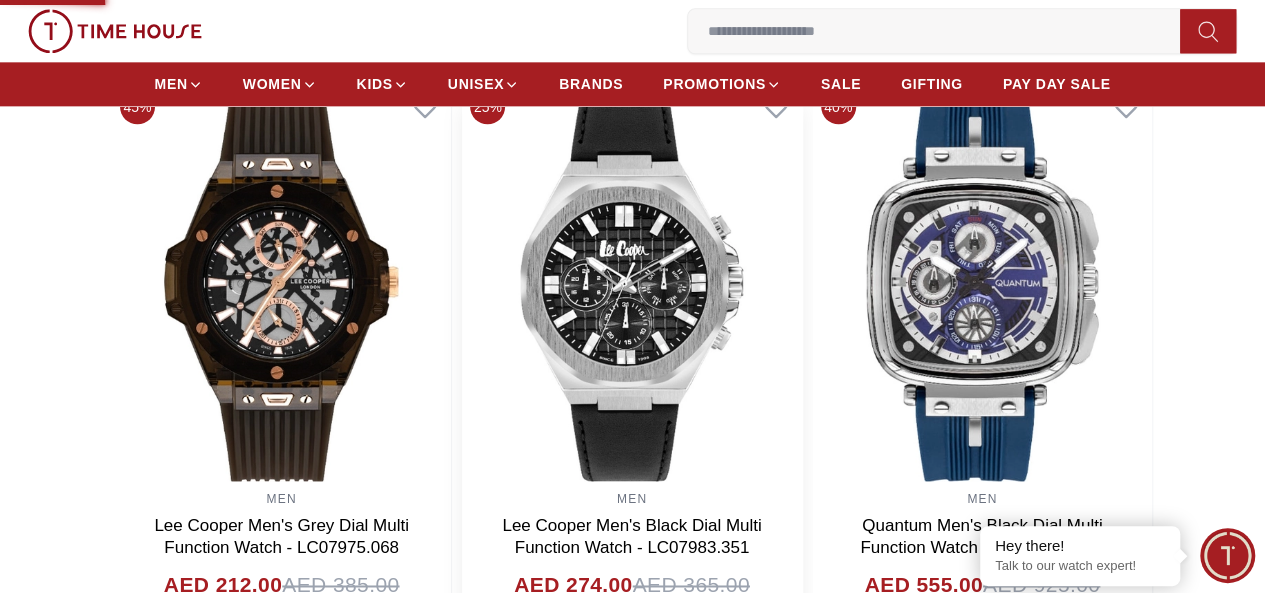 scroll, scrollTop: 0, scrollLeft: 0, axis: both 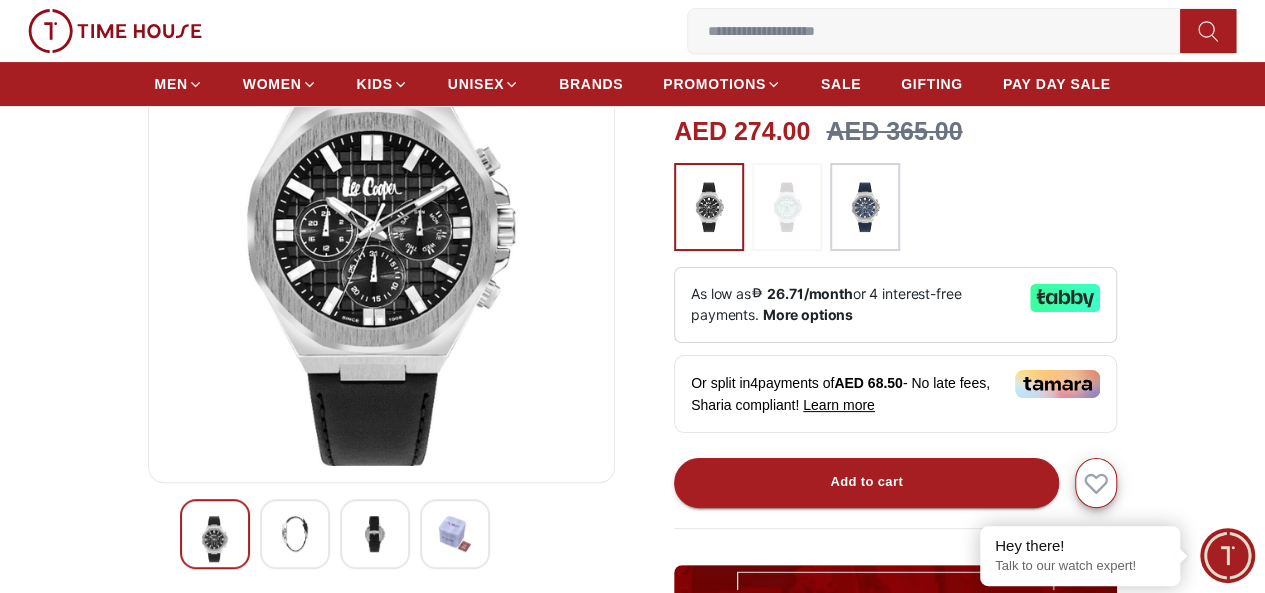 click at bounding box center (295, 534) 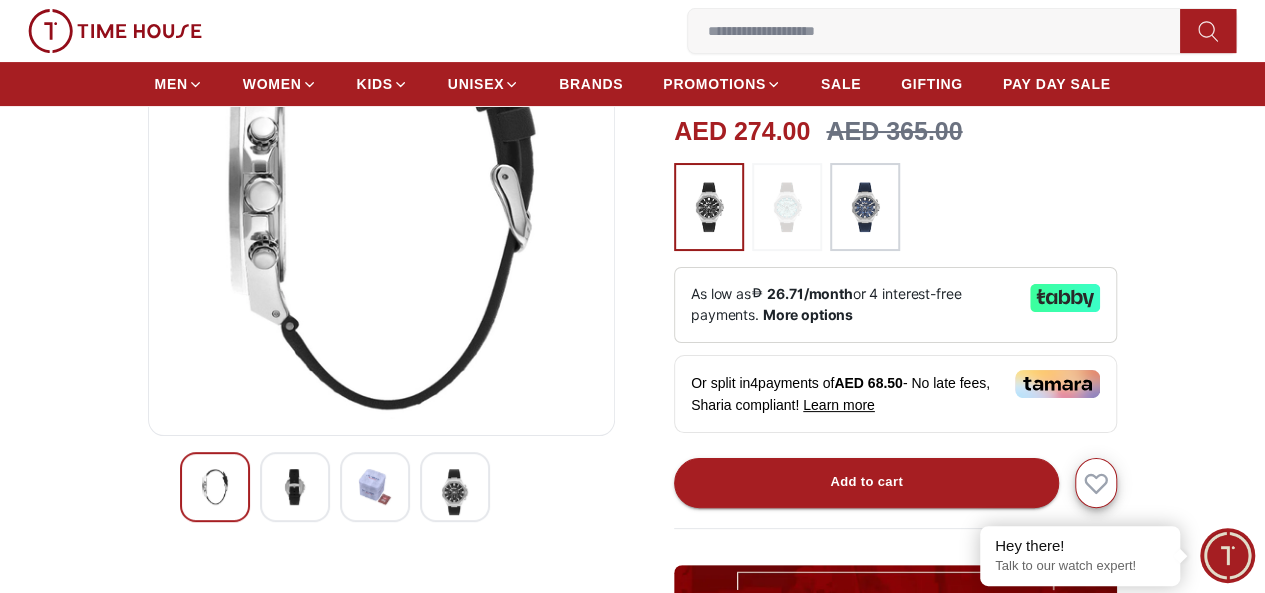 click at bounding box center (375, 487) 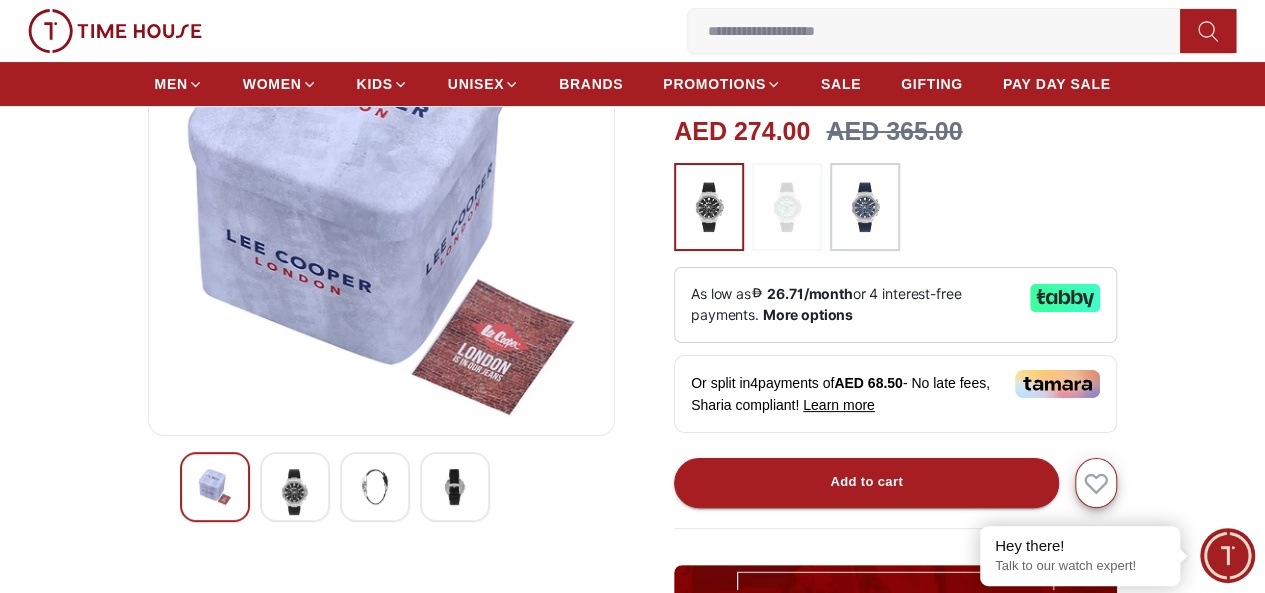 click at bounding box center [455, 487] 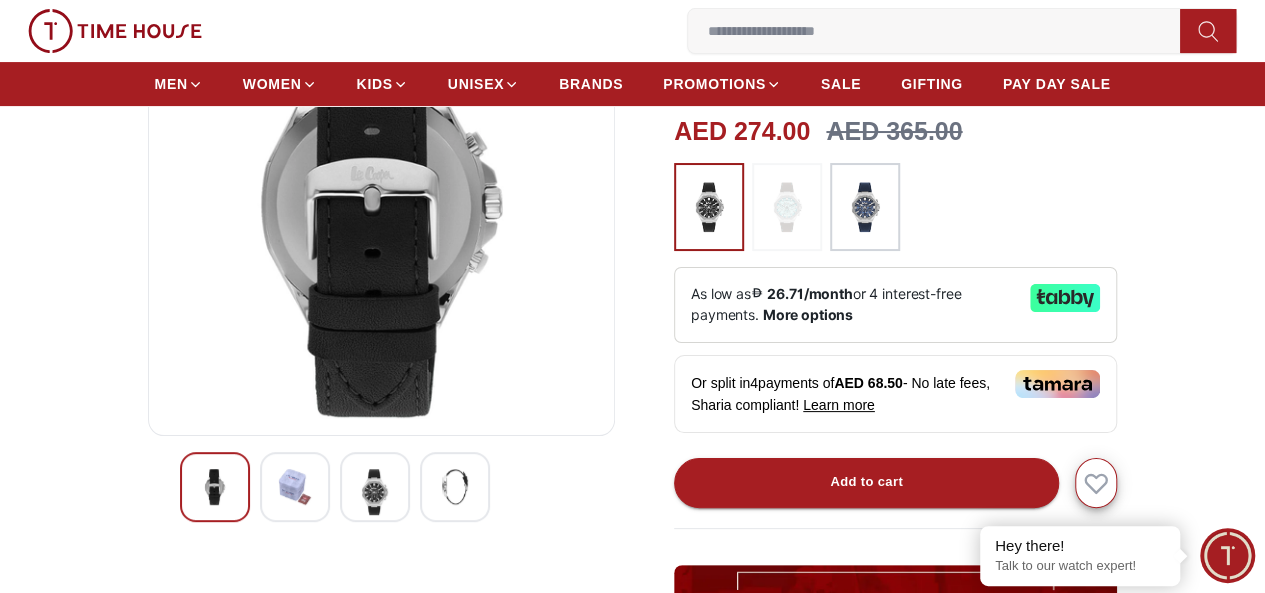 click at bounding box center (295, 487) 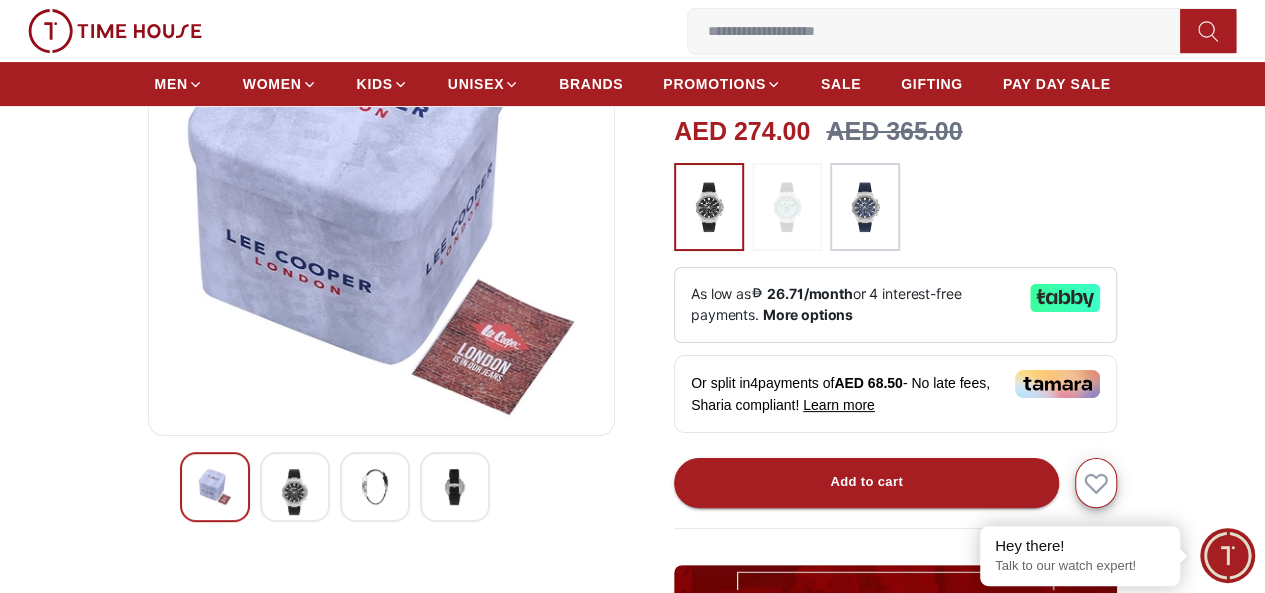 click at bounding box center (215, 487) 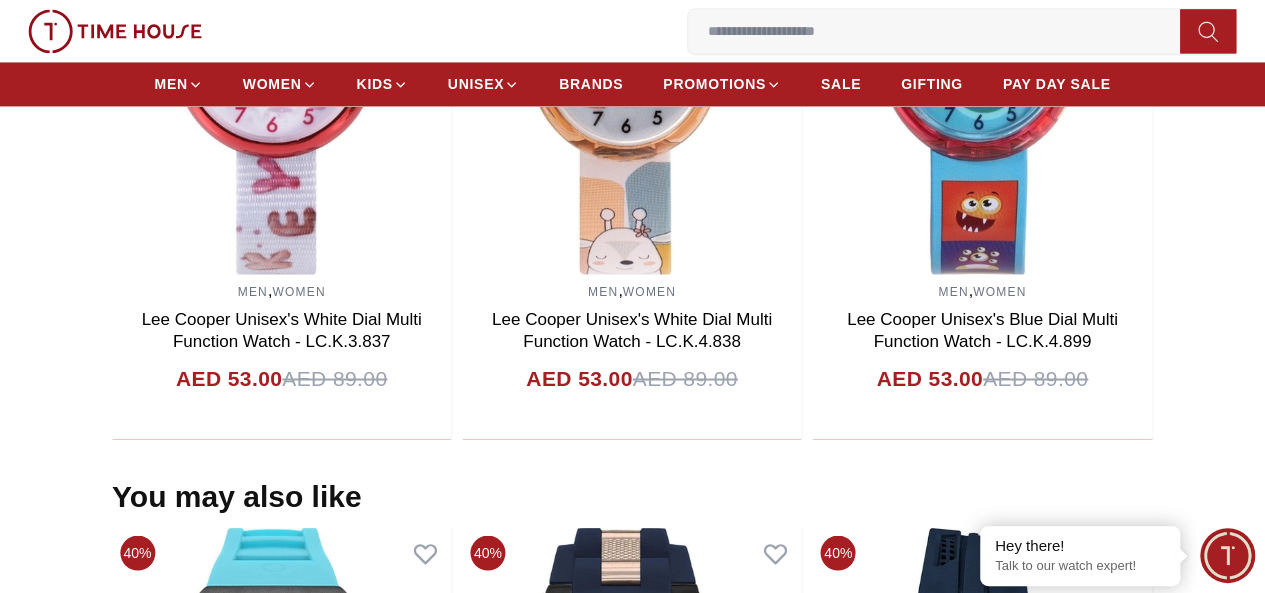scroll, scrollTop: 1566, scrollLeft: 0, axis: vertical 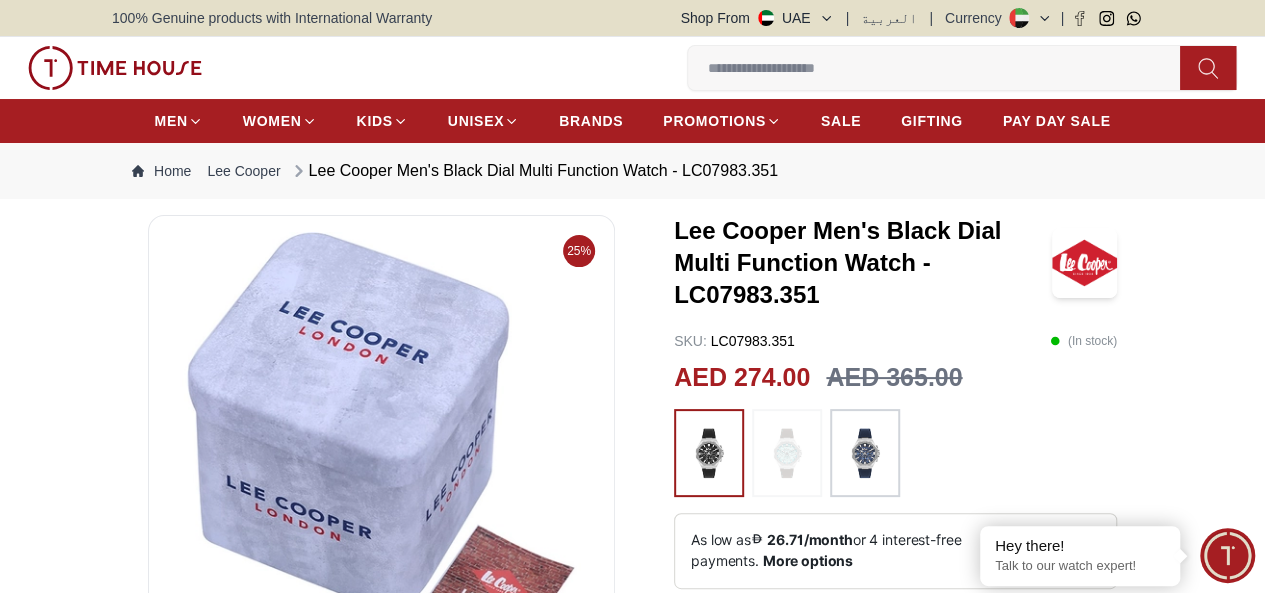 click at bounding box center [942, 68] 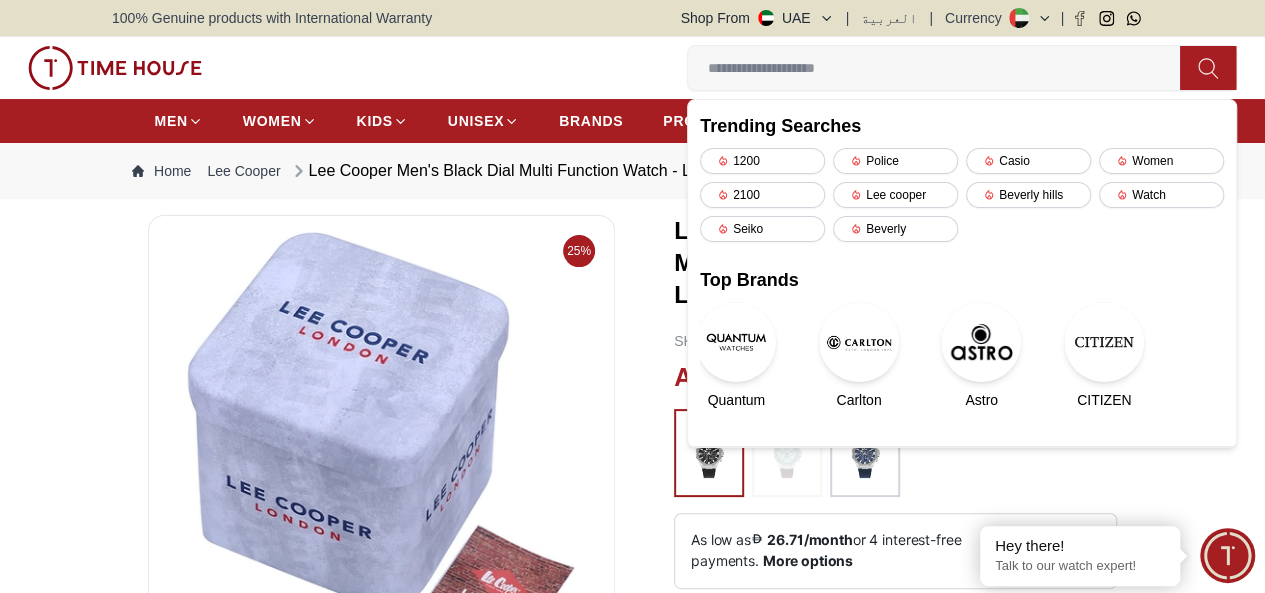 paste on "**********" 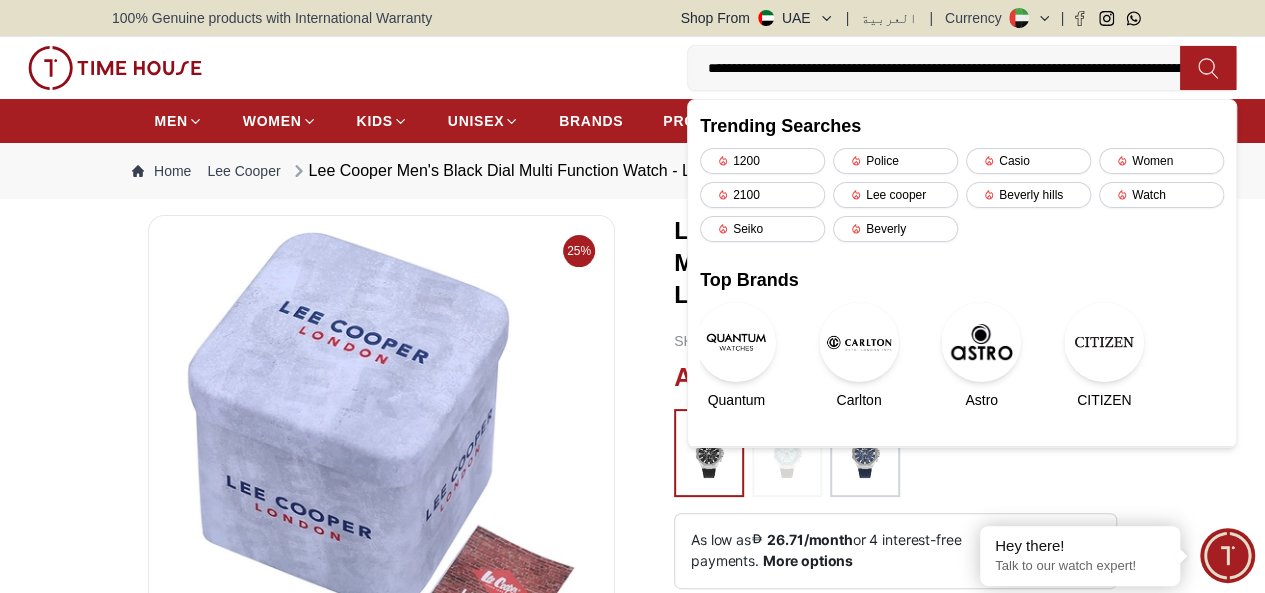 scroll, scrollTop: 0, scrollLeft: 143, axis: horizontal 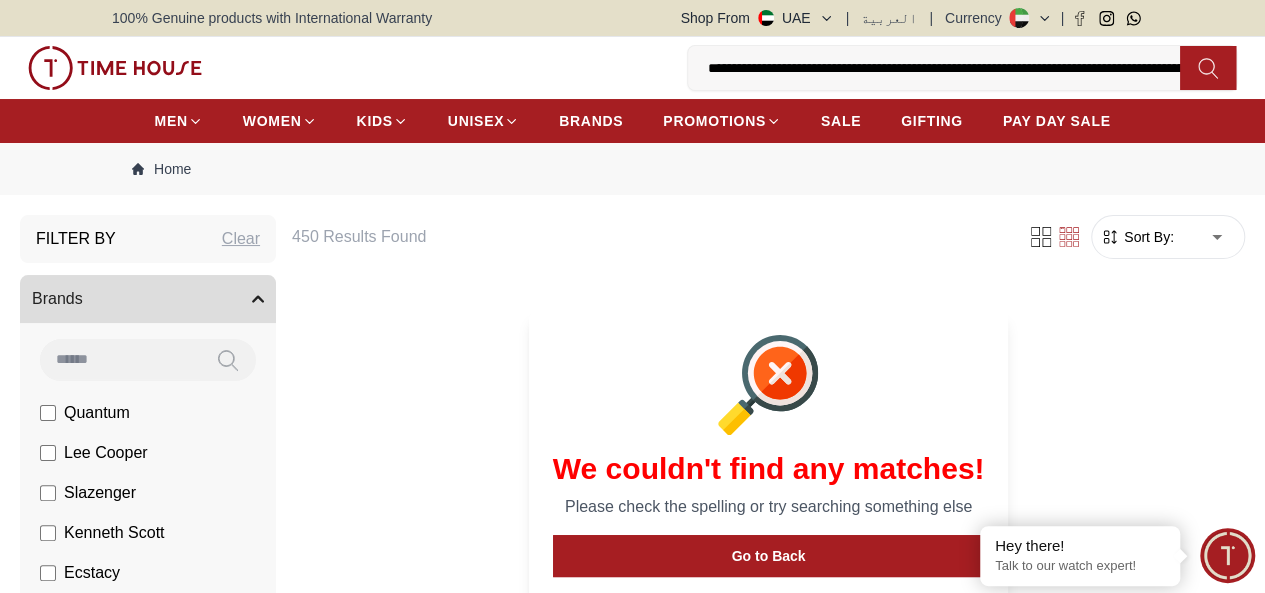 click on "**********" at bounding box center [942, 68] 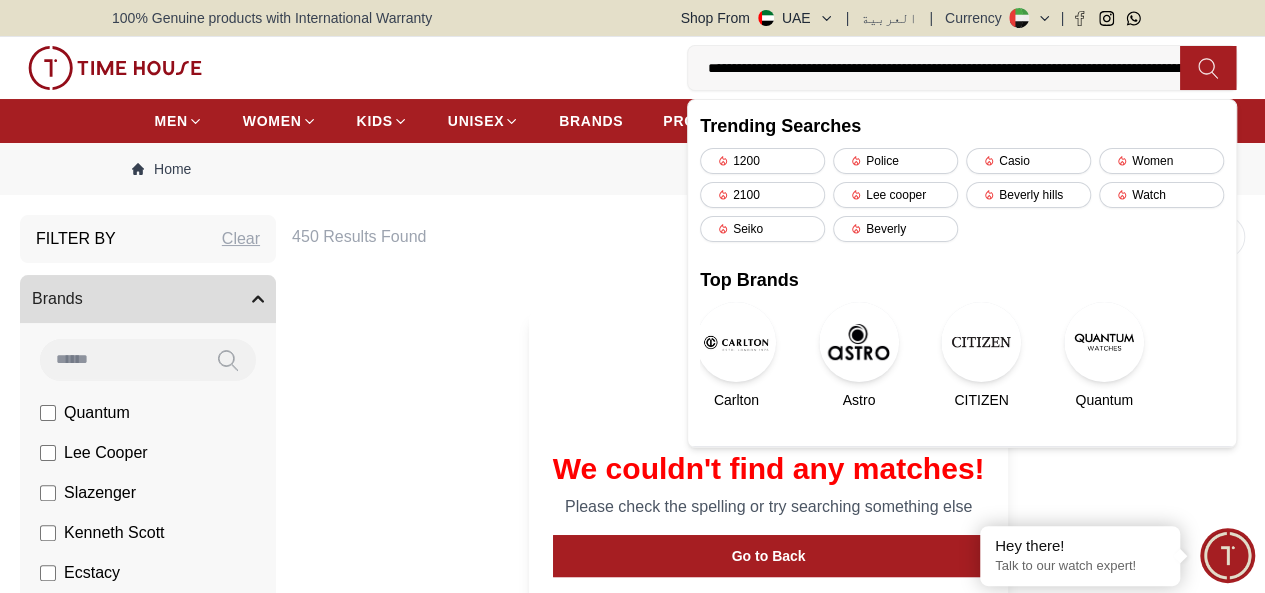 scroll, scrollTop: 0, scrollLeft: 143, axis: horizontal 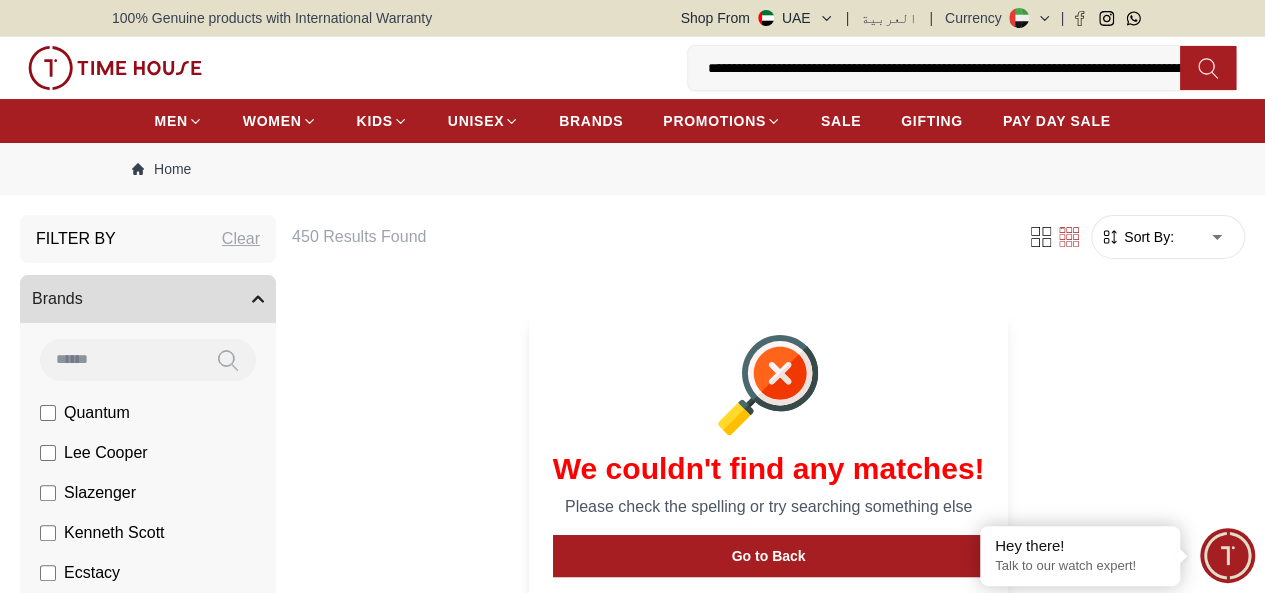 drag, startPoint x: 608, startPoint y: 73, endPoint x: 395, endPoint y: 67, distance: 213.08449 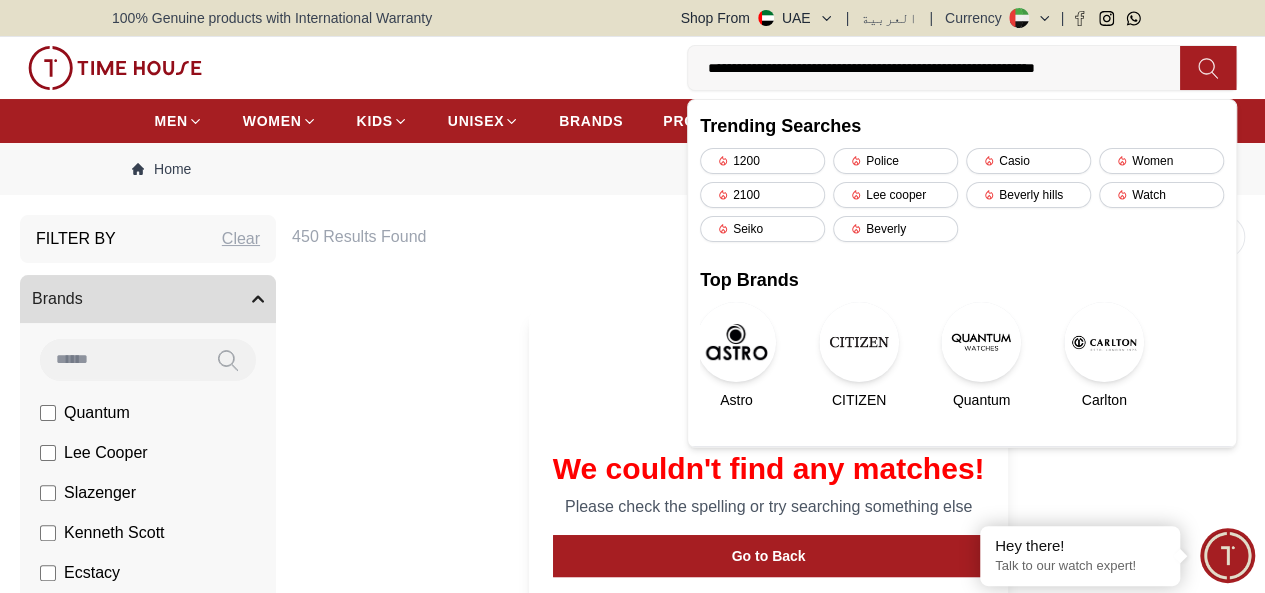 scroll, scrollTop: 0, scrollLeft: 0, axis: both 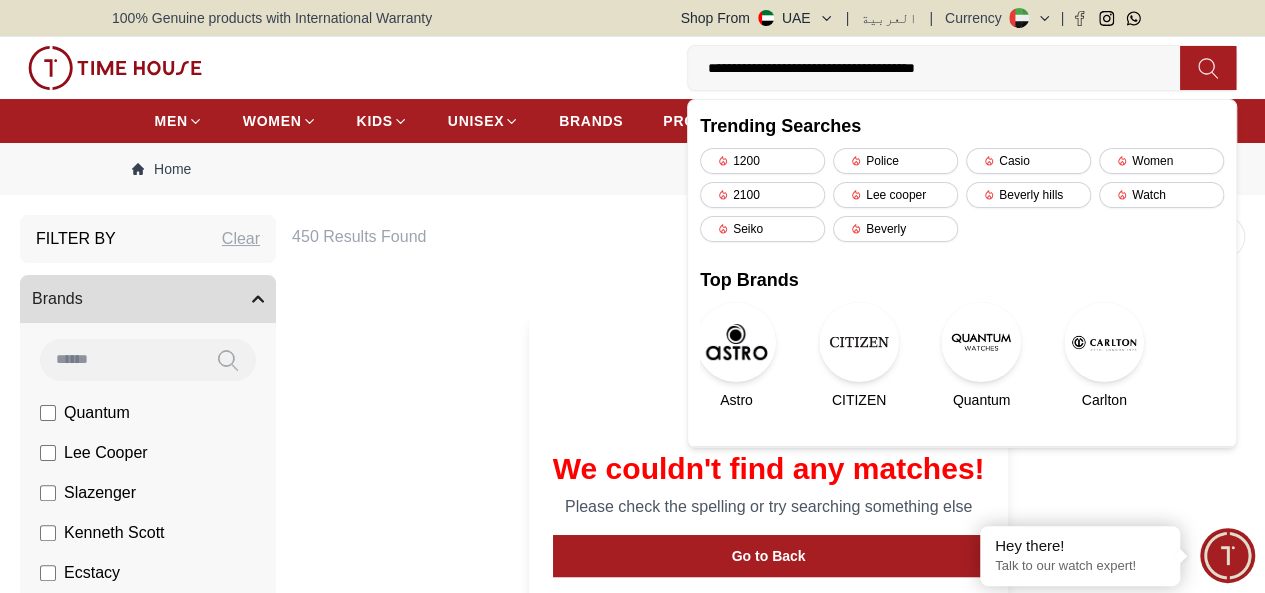 type on "**********" 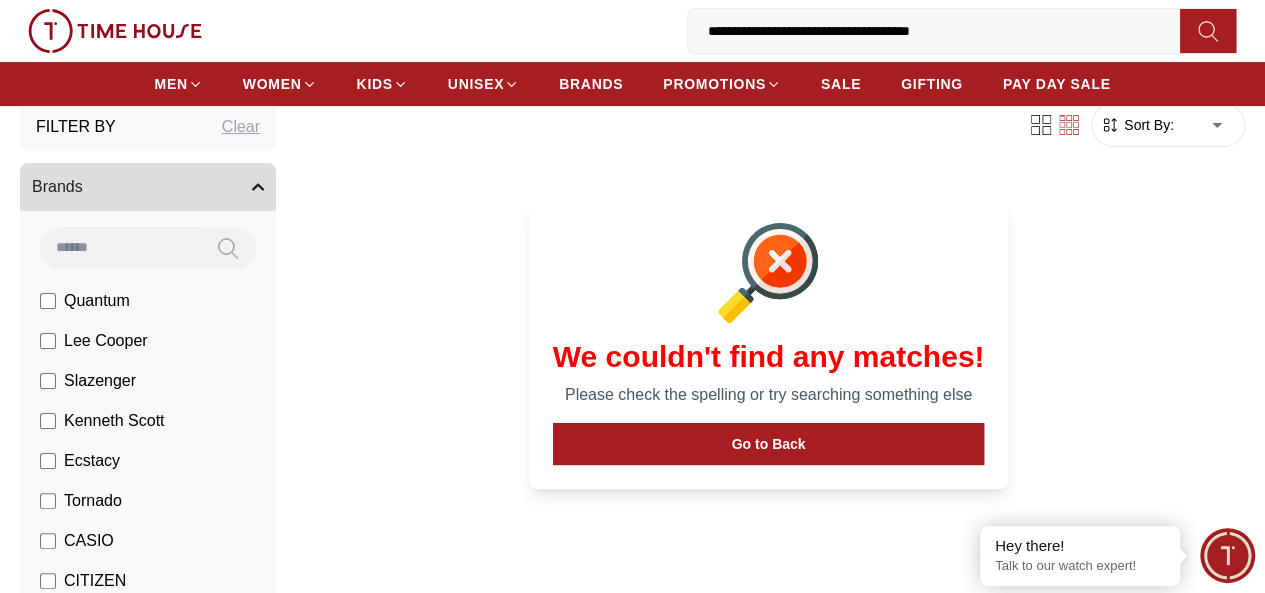 scroll, scrollTop: 69, scrollLeft: 0, axis: vertical 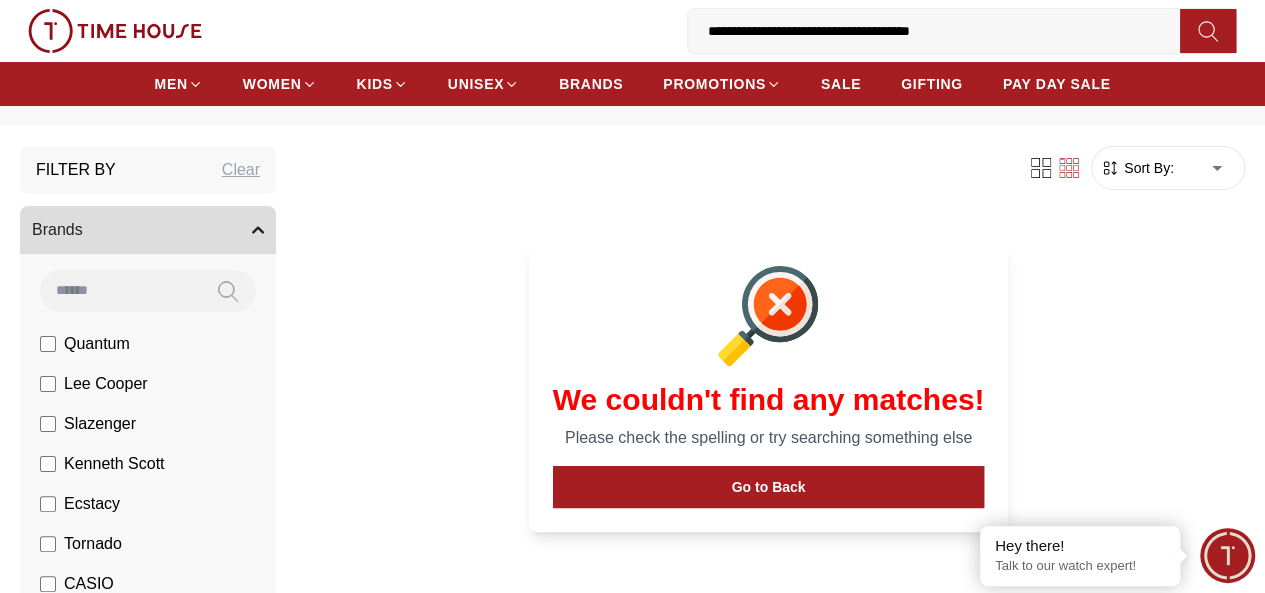 drag, startPoint x: 606, startPoint y: 40, endPoint x: 110, endPoint y: 33, distance: 496.0494 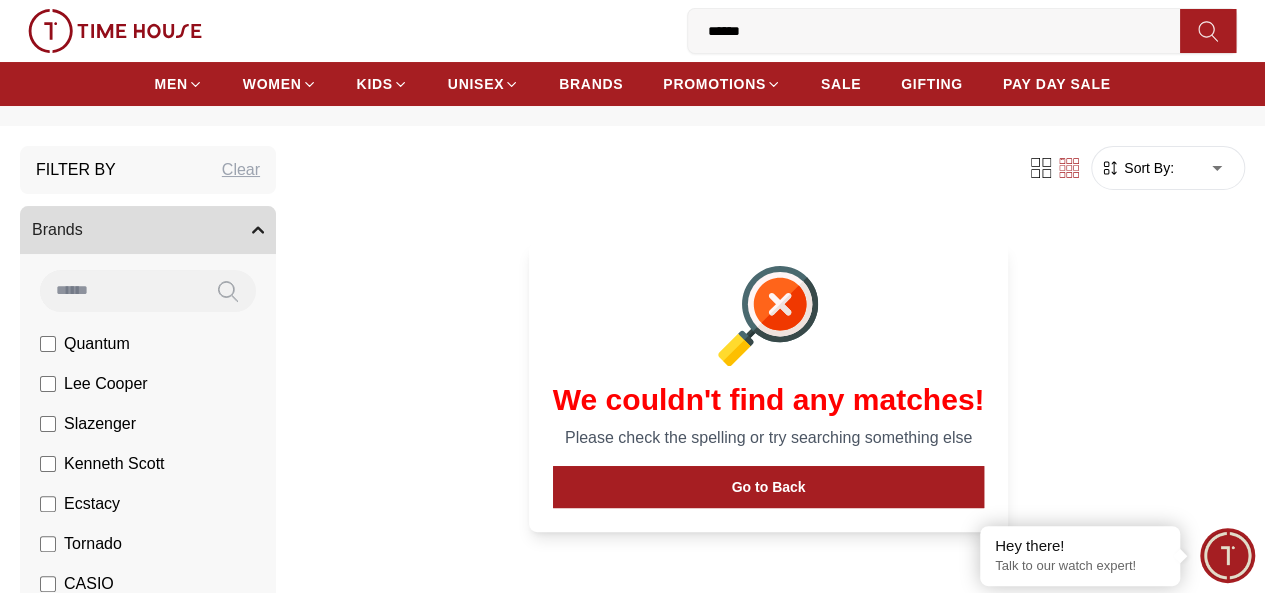 type on "*******" 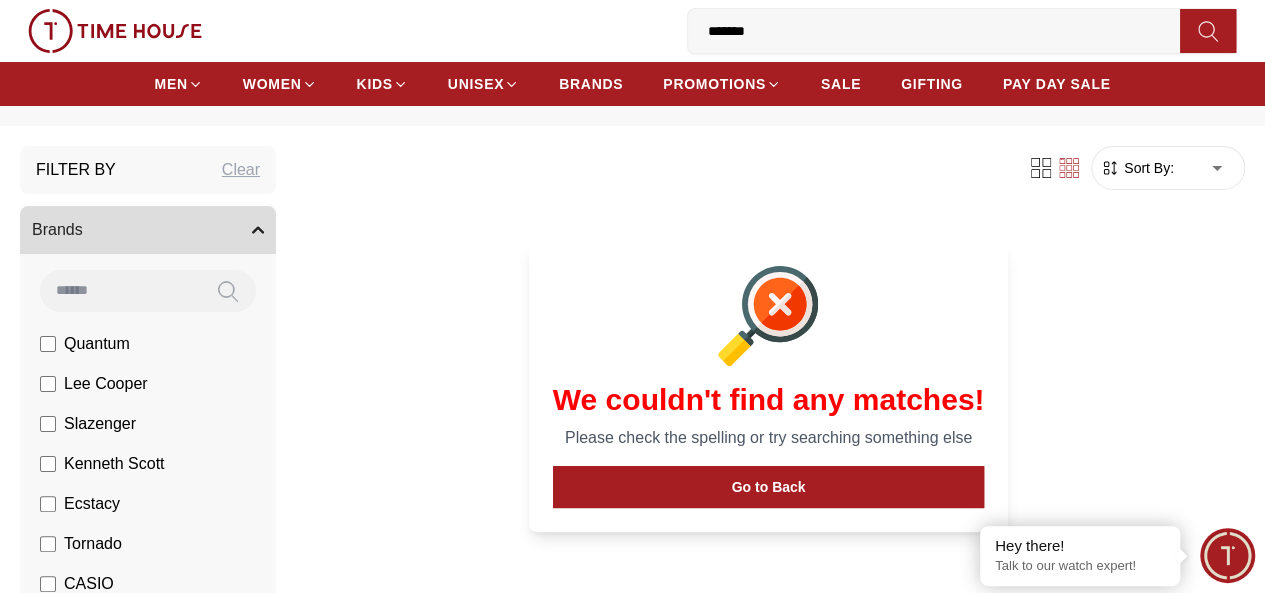 scroll, scrollTop: 0, scrollLeft: 0, axis: both 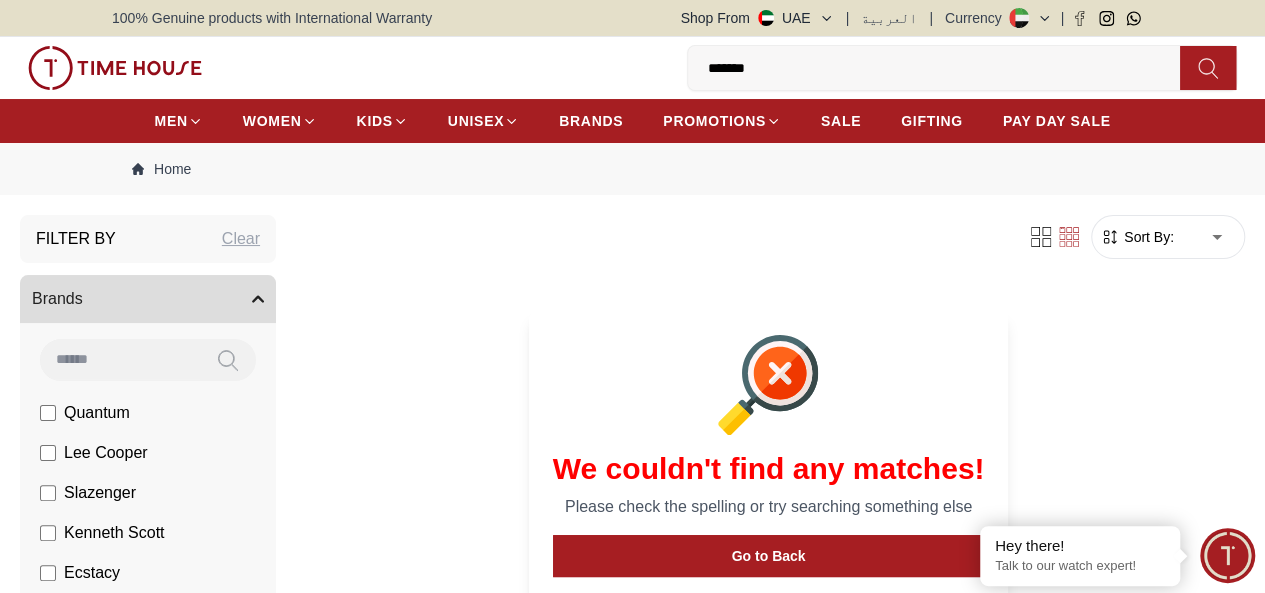 drag, startPoint x: 506, startPoint y: 79, endPoint x: 8, endPoint y: 79, distance: 498 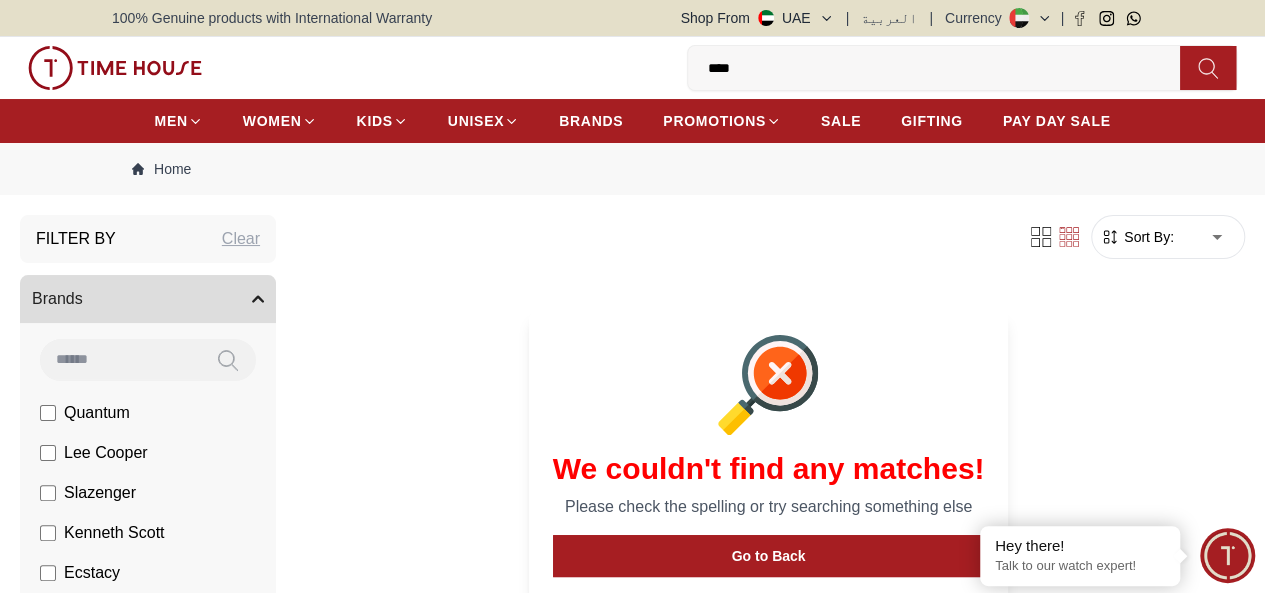 type on "*****" 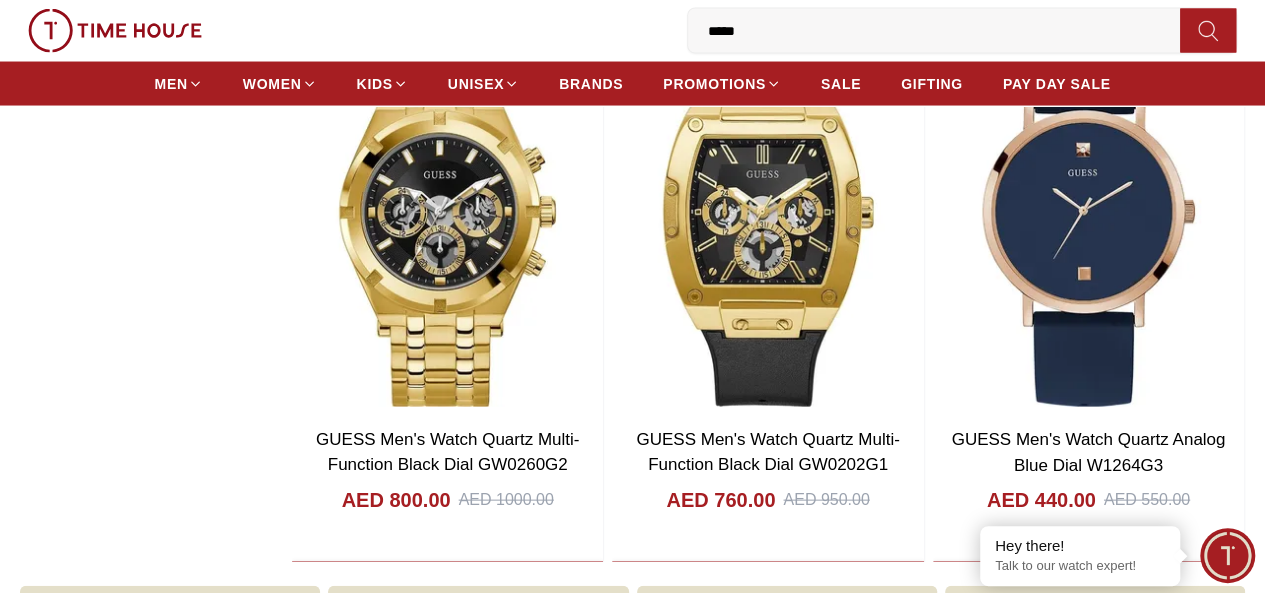 scroll, scrollTop: 1964, scrollLeft: 0, axis: vertical 